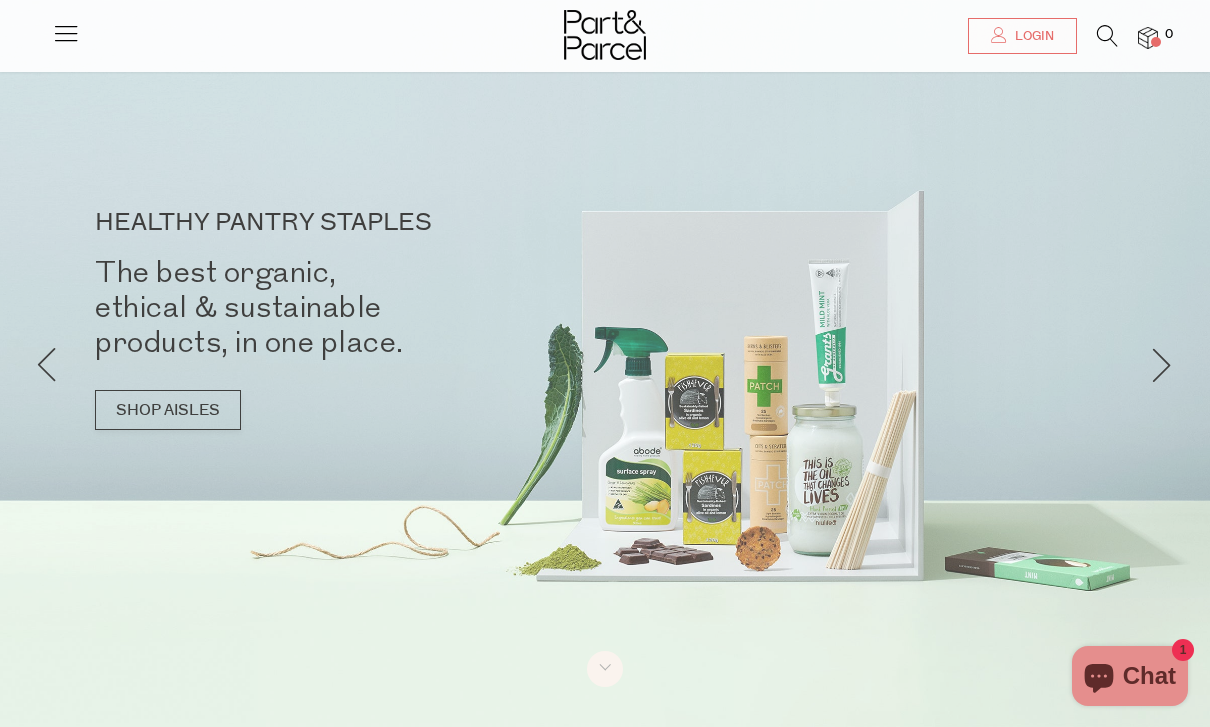 scroll, scrollTop: 371, scrollLeft: 0, axis: vertical 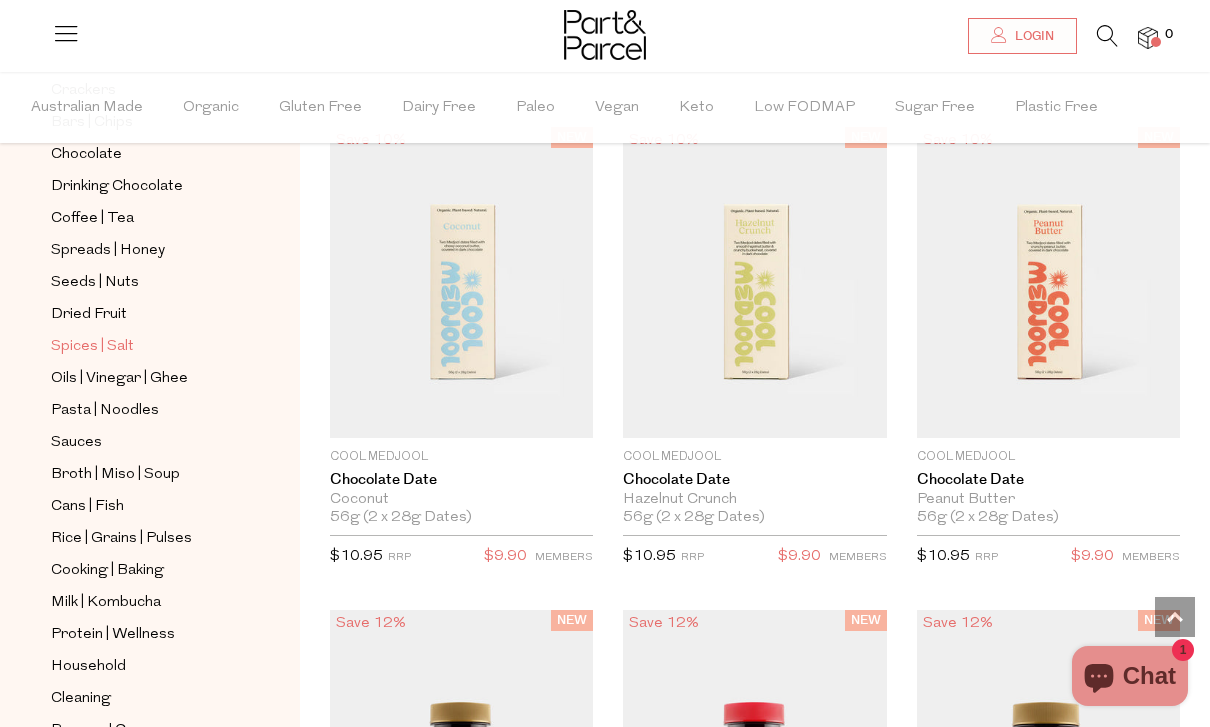 click on "Spices | Salt" at bounding box center [92, 347] 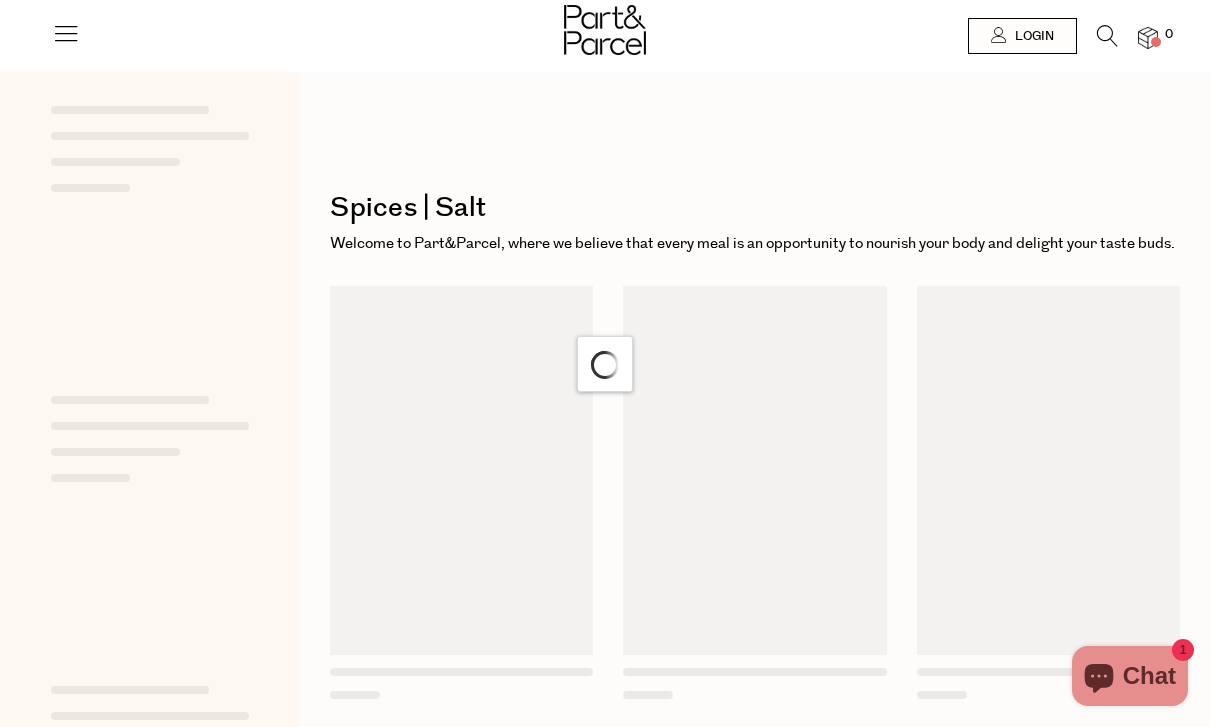scroll, scrollTop: 0, scrollLeft: 0, axis: both 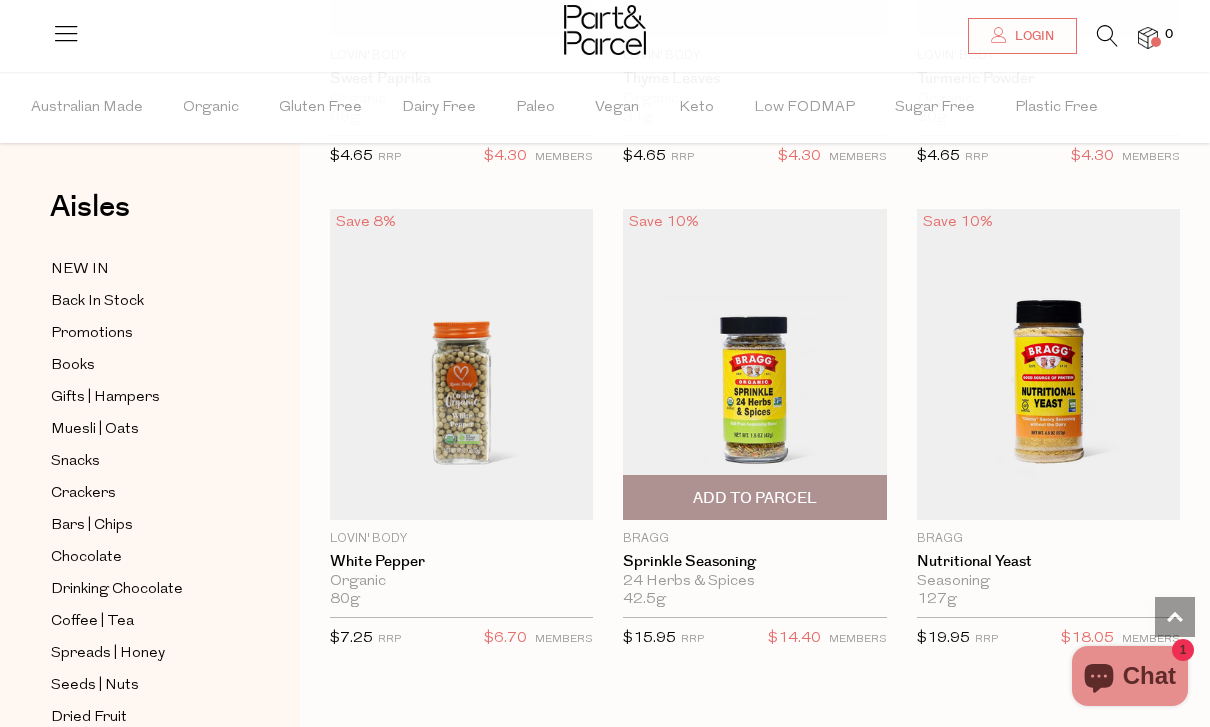 click at bounding box center (754, 364) 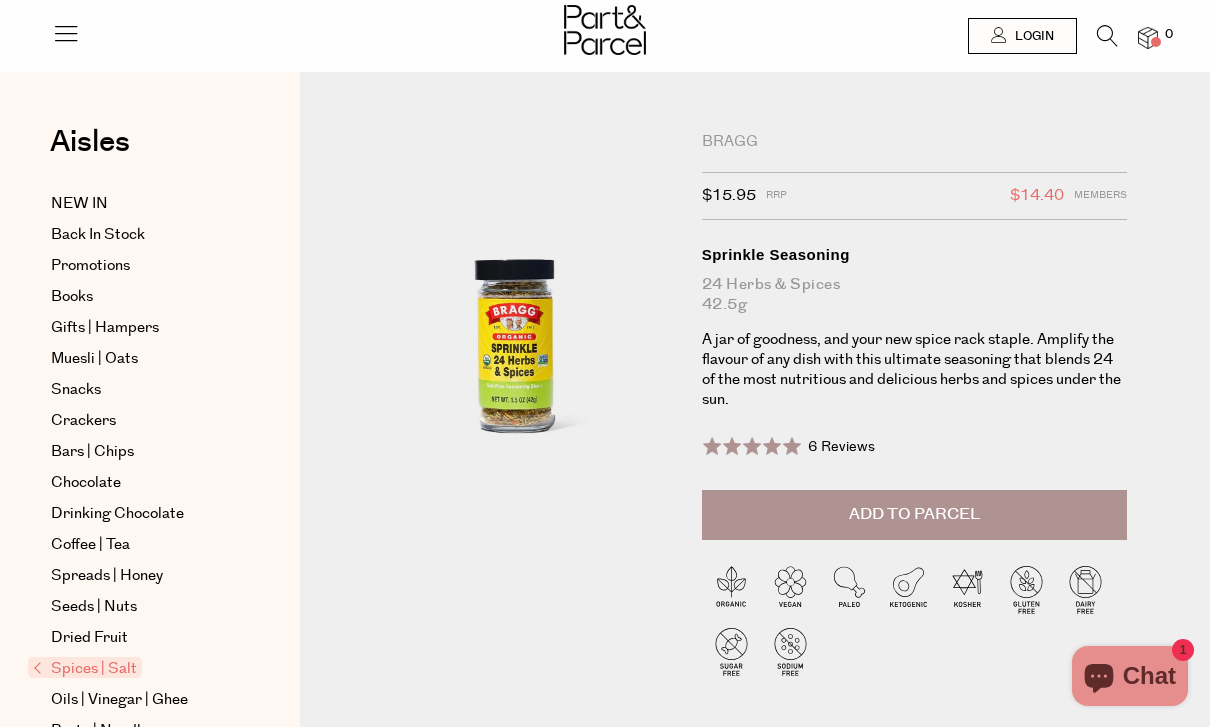 scroll, scrollTop: 0, scrollLeft: 0, axis: both 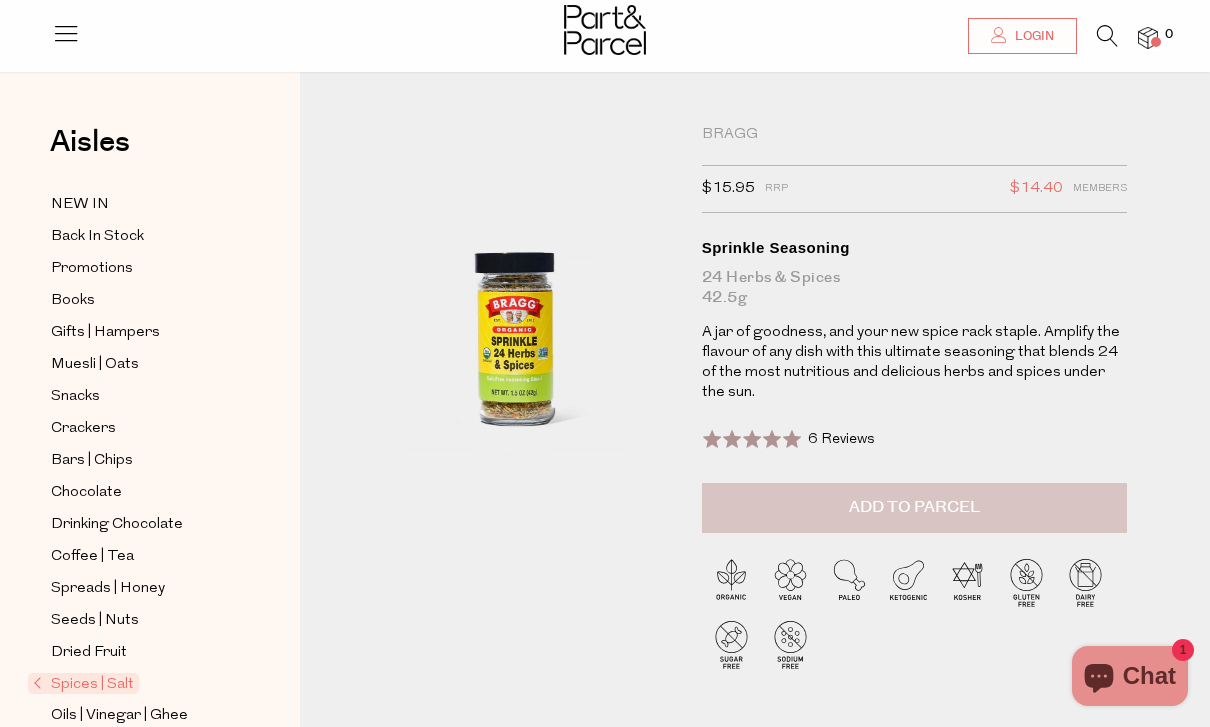 click on "Add to Parcel" at bounding box center [914, 508] 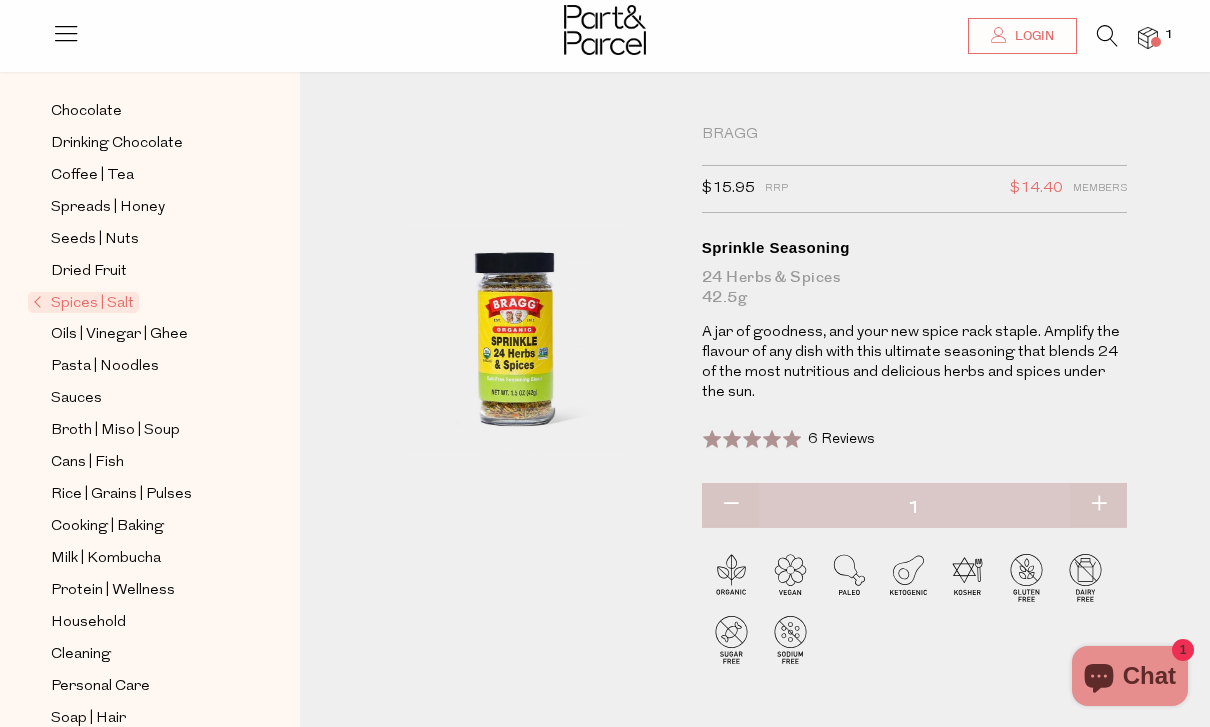 scroll, scrollTop: 337, scrollLeft: 0, axis: vertical 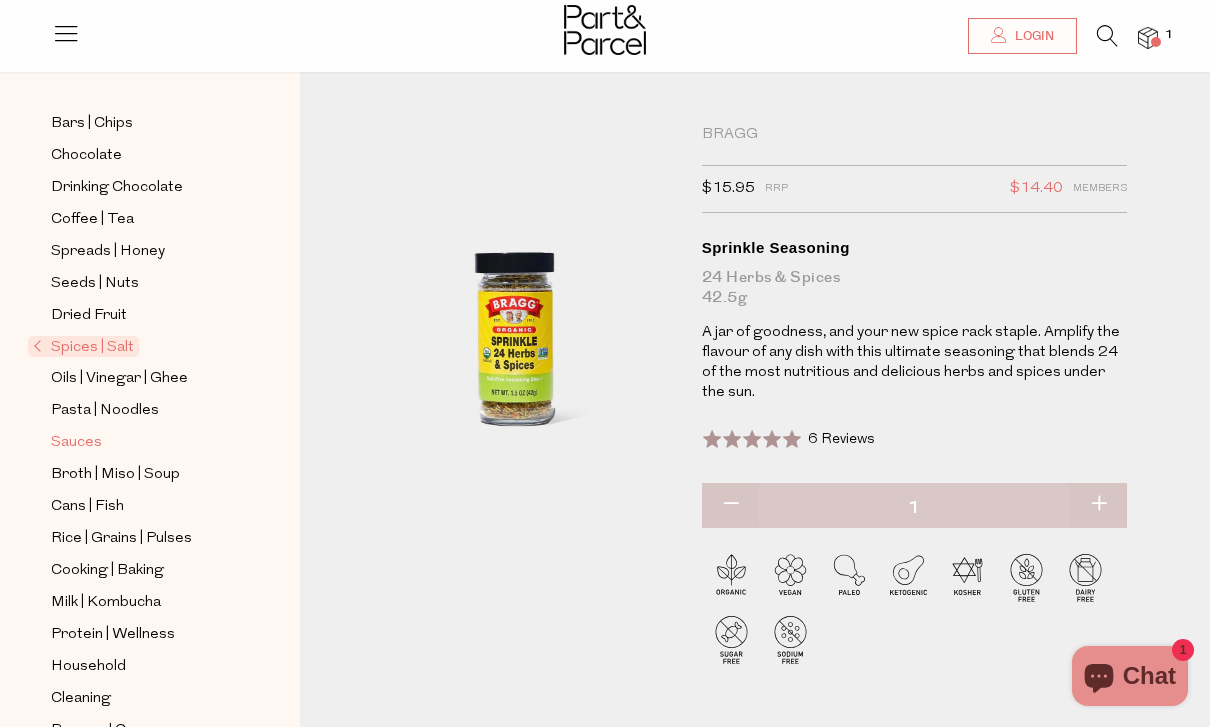 click on "Sauces" at bounding box center [76, 443] 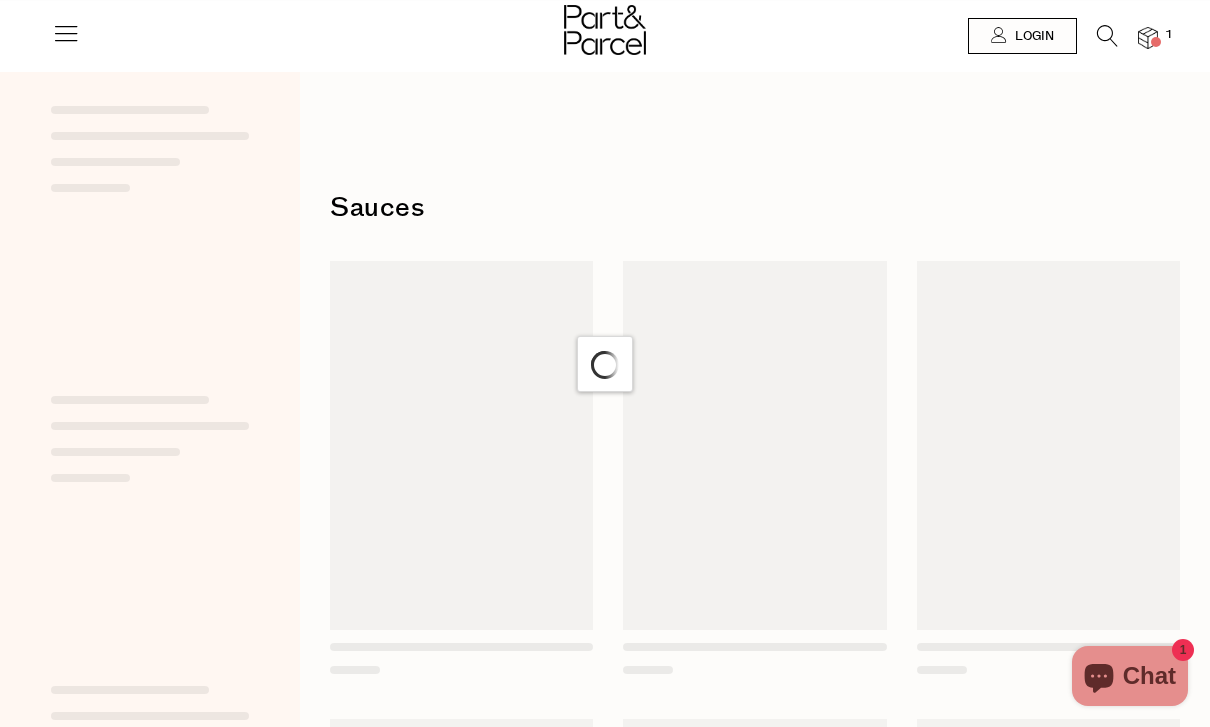 scroll, scrollTop: 0, scrollLeft: 0, axis: both 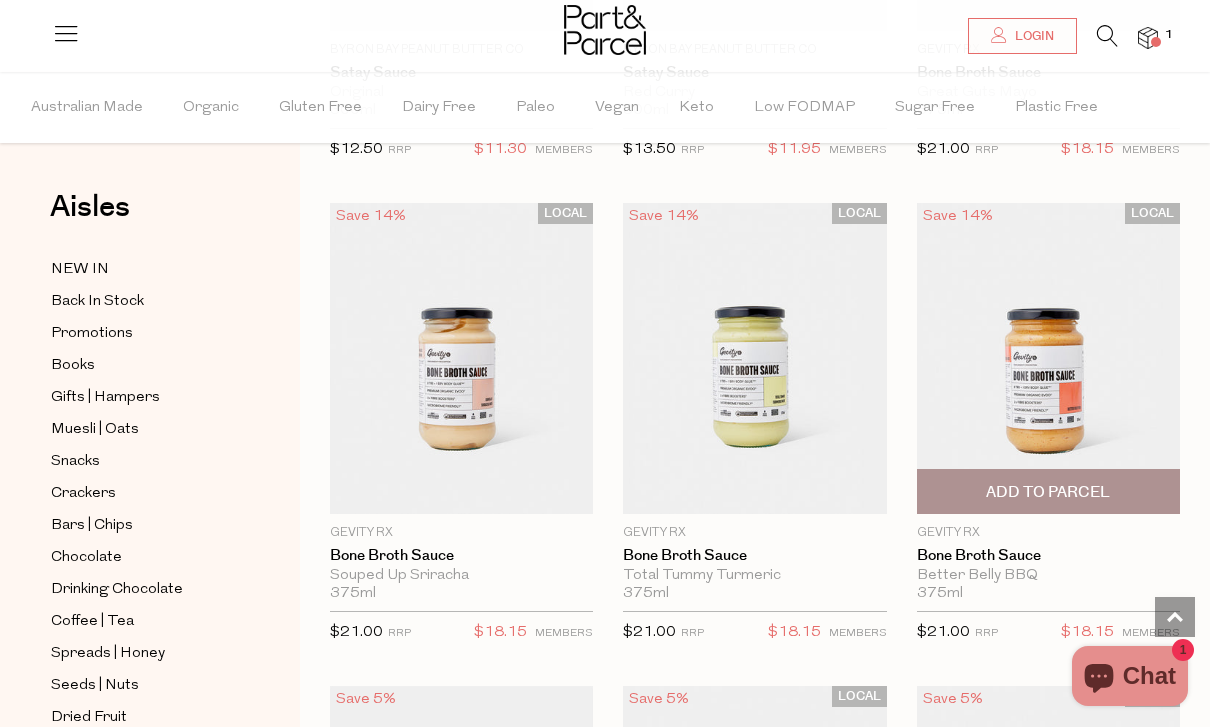 click on "Add To Parcel" at bounding box center [1048, 492] 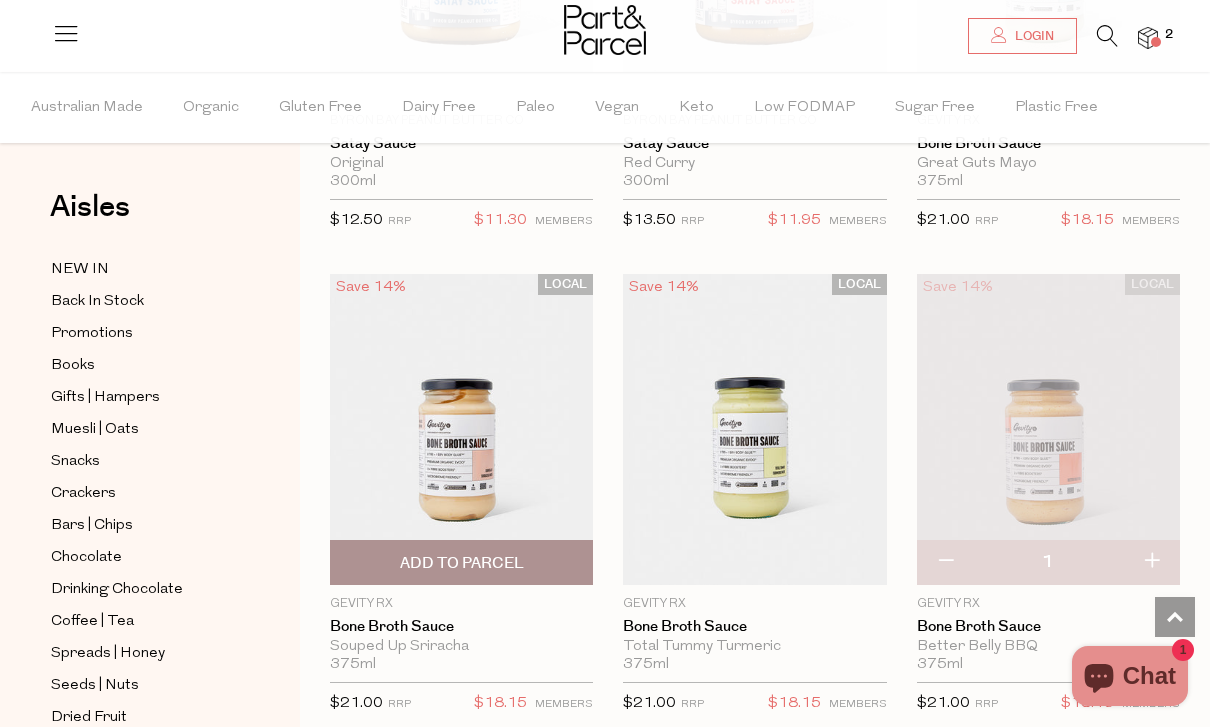 click on "Add To Parcel" at bounding box center (462, 563) 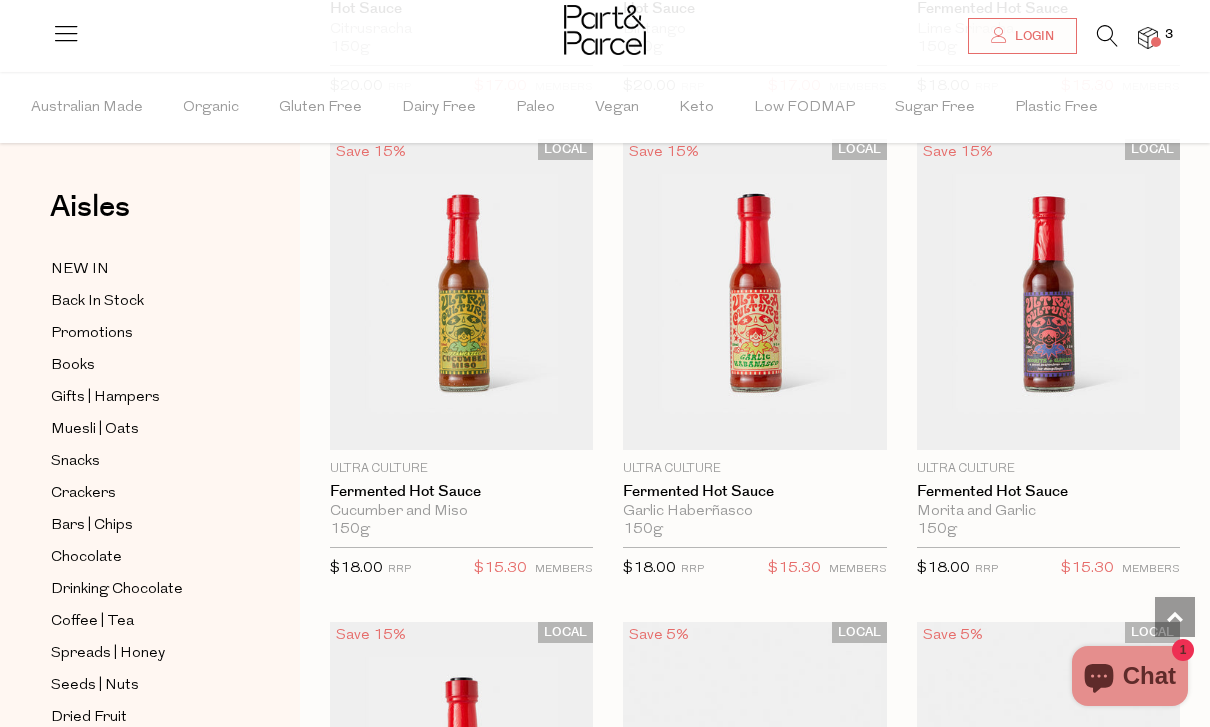 scroll, scrollTop: 5439, scrollLeft: 0, axis: vertical 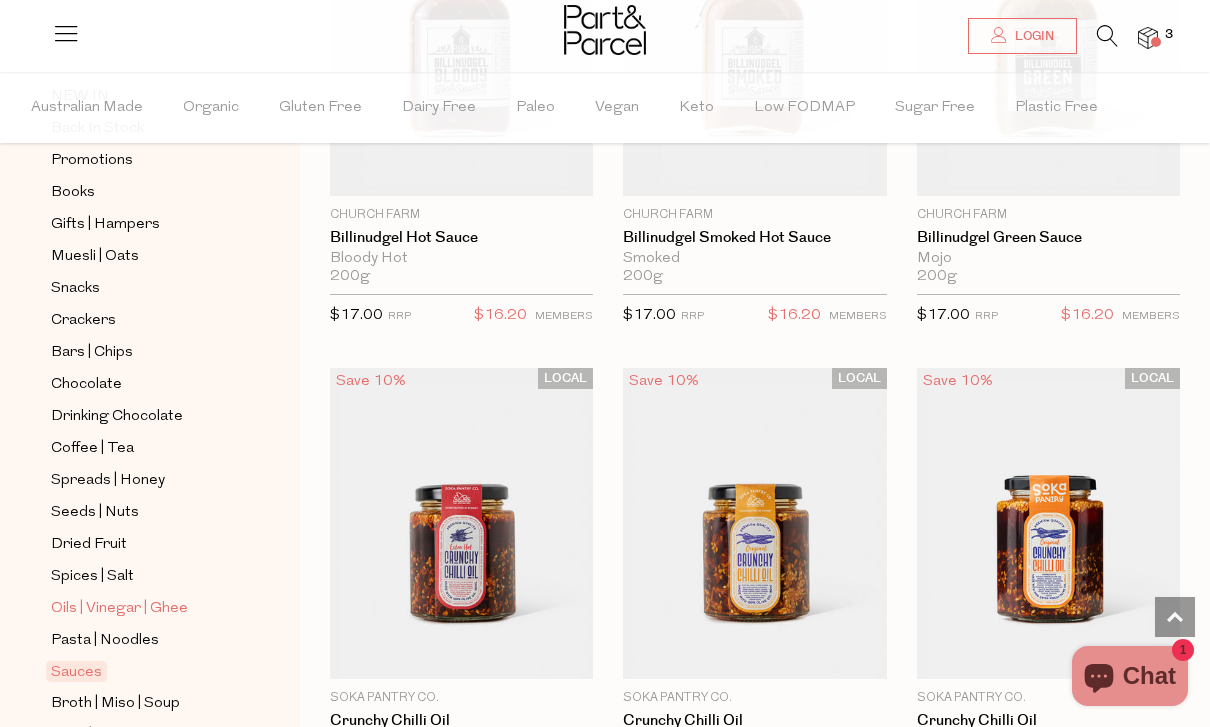 click on "Oils | Vinegar | Ghee" at bounding box center [119, 609] 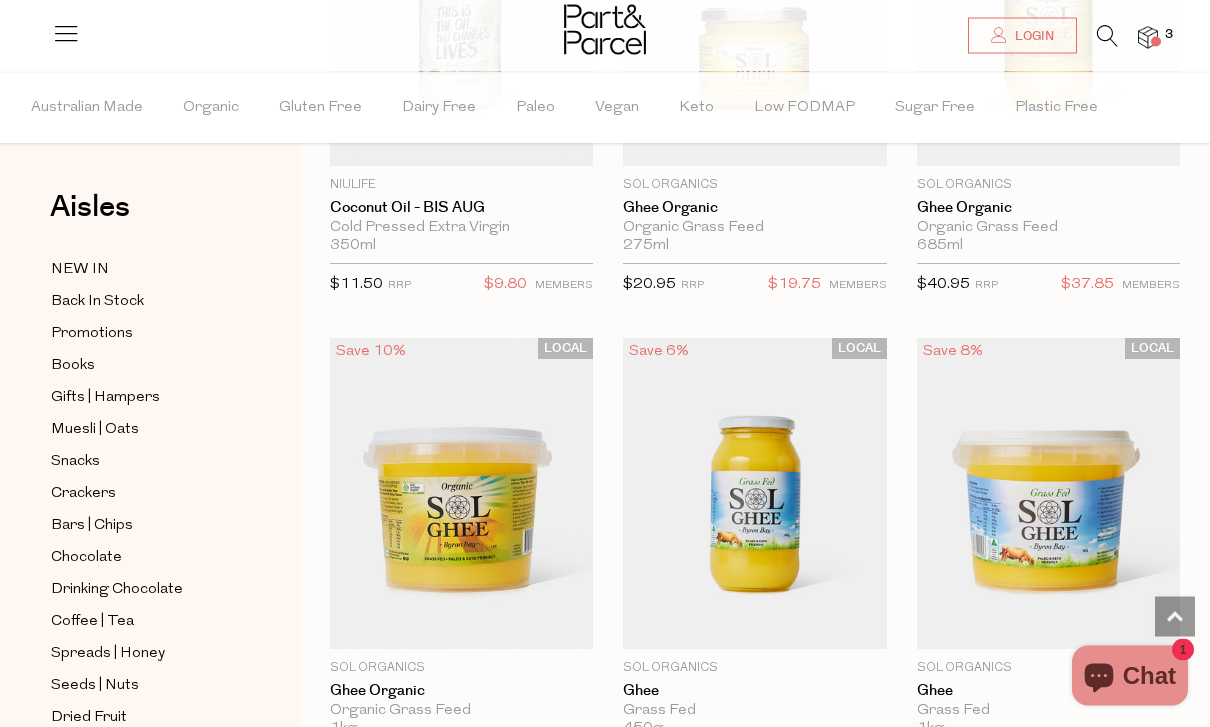 scroll, scrollTop: 2798, scrollLeft: 0, axis: vertical 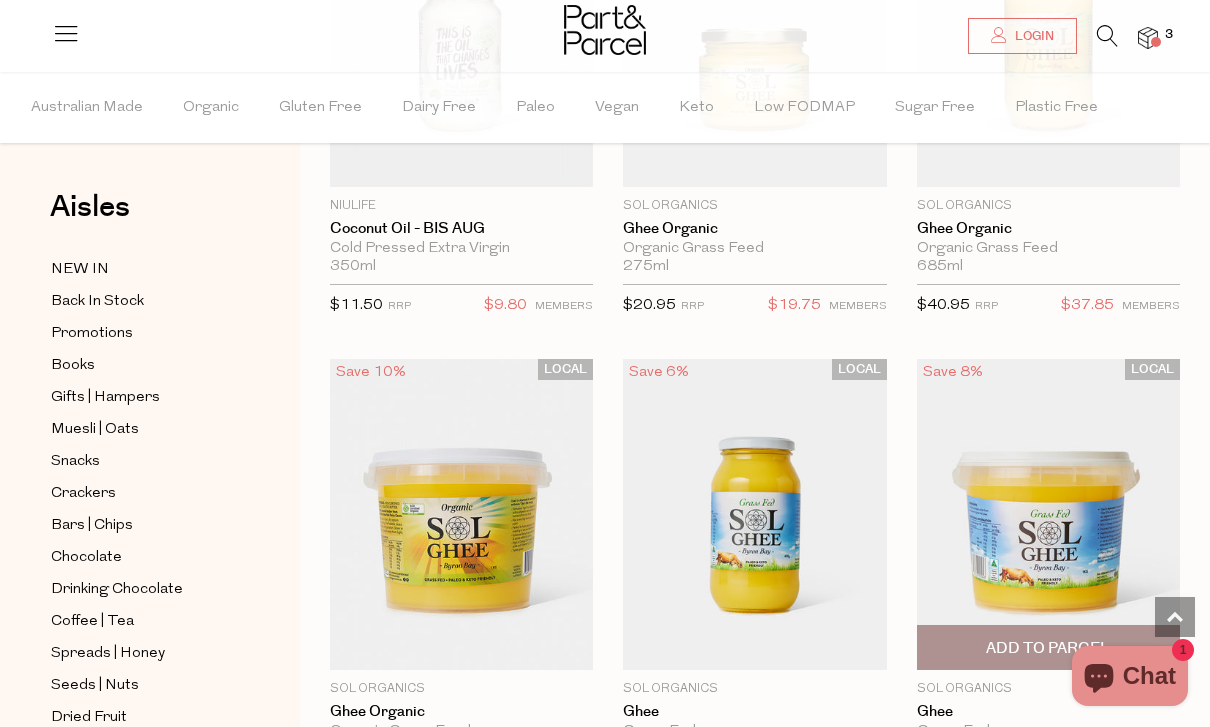 click on "Add To Parcel" at bounding box center [1048, 648] 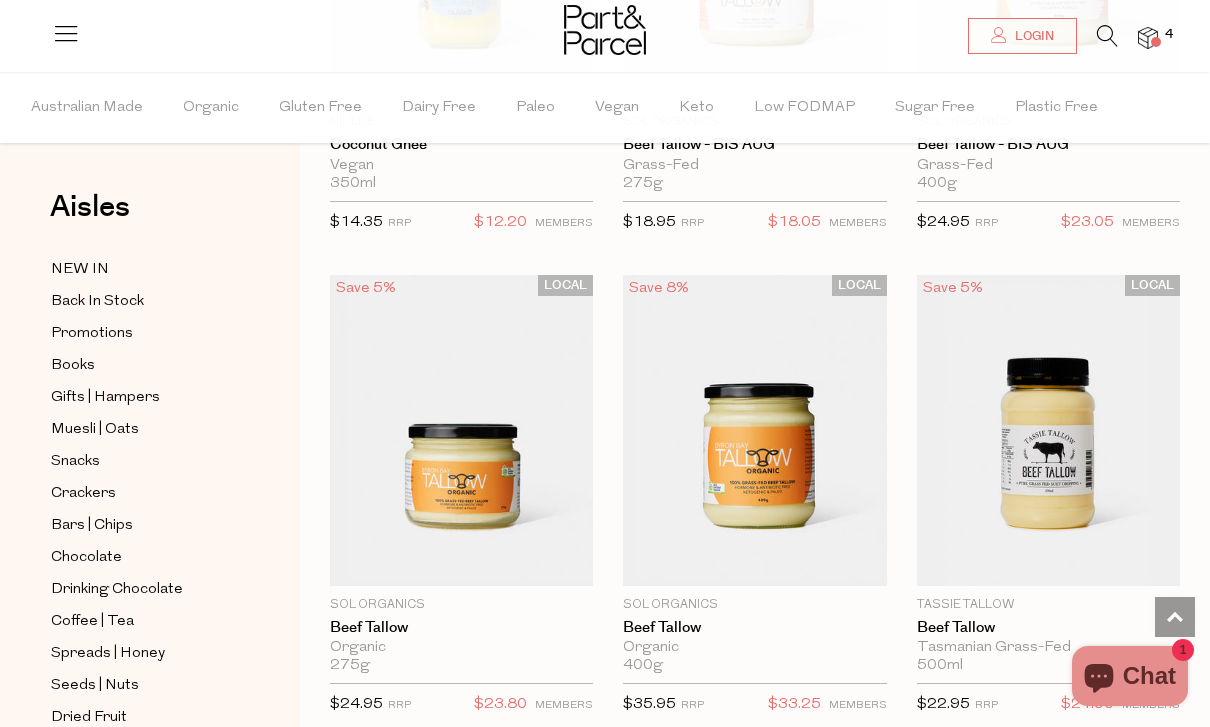 scroll, scrollTop: 3849, scrollLeft: 0, axis: vertical 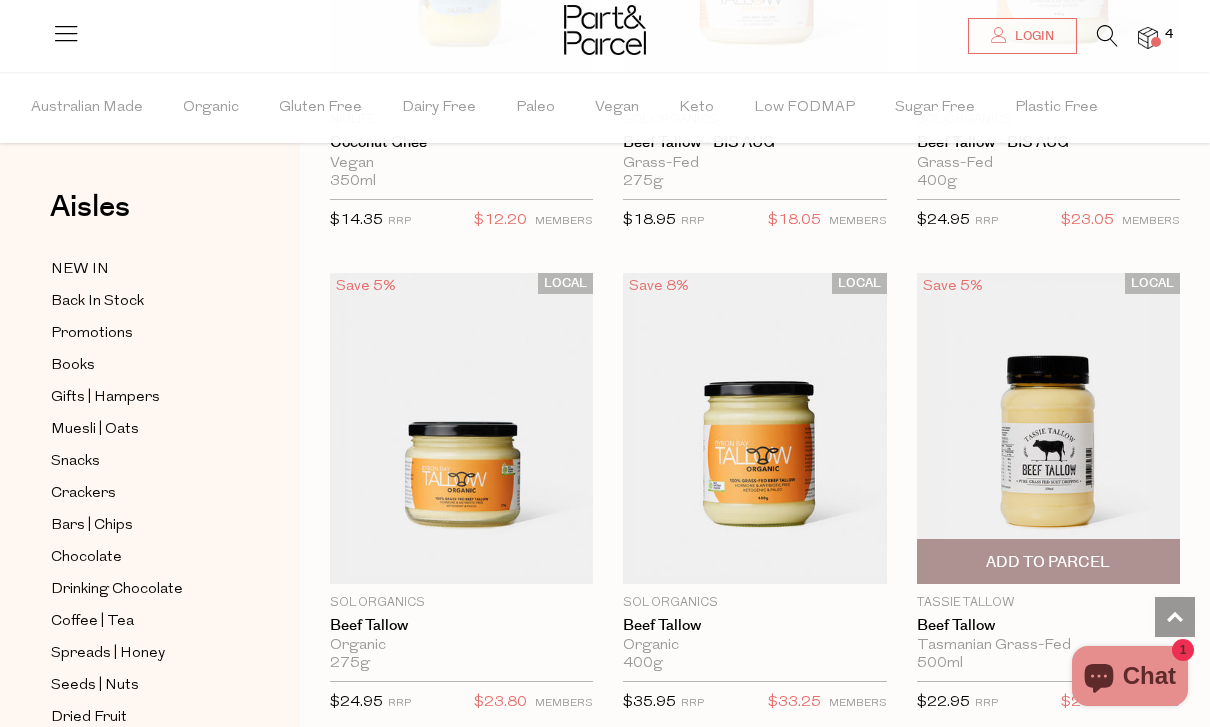 click on "Add To Parcel" at bounding box center [1048, 562] 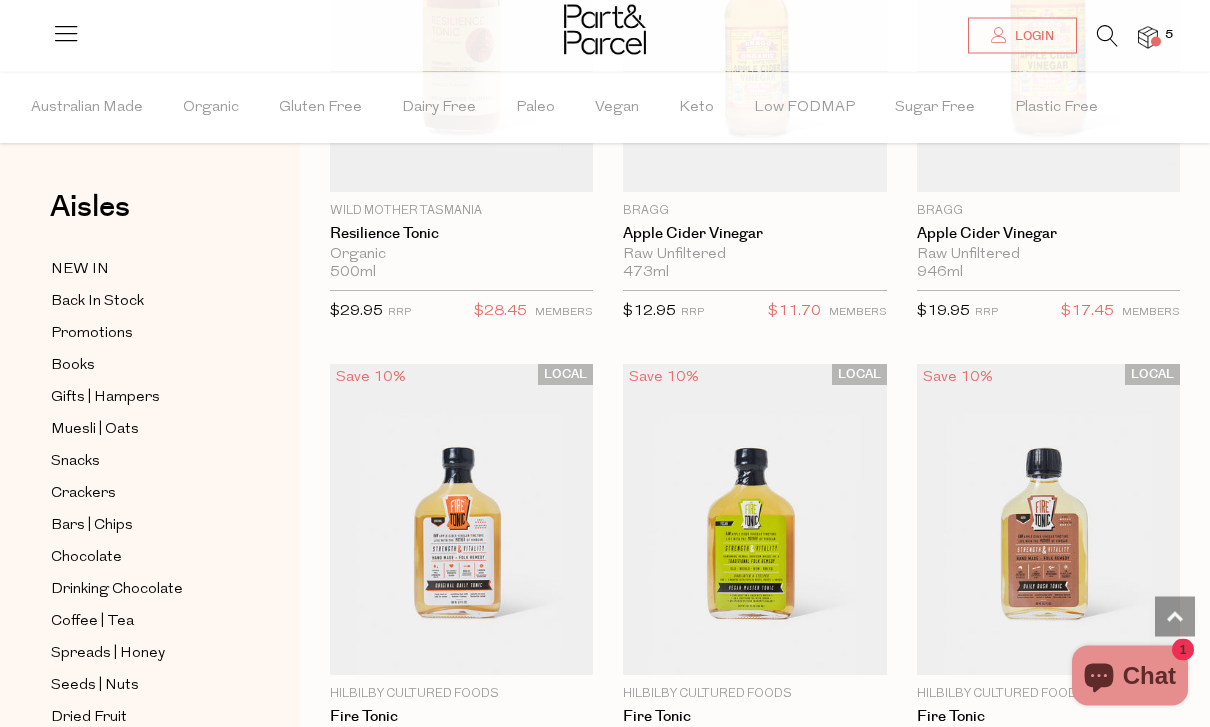 scroll, scrollTop: 6654, scrollLeft: 0, axis: vertical 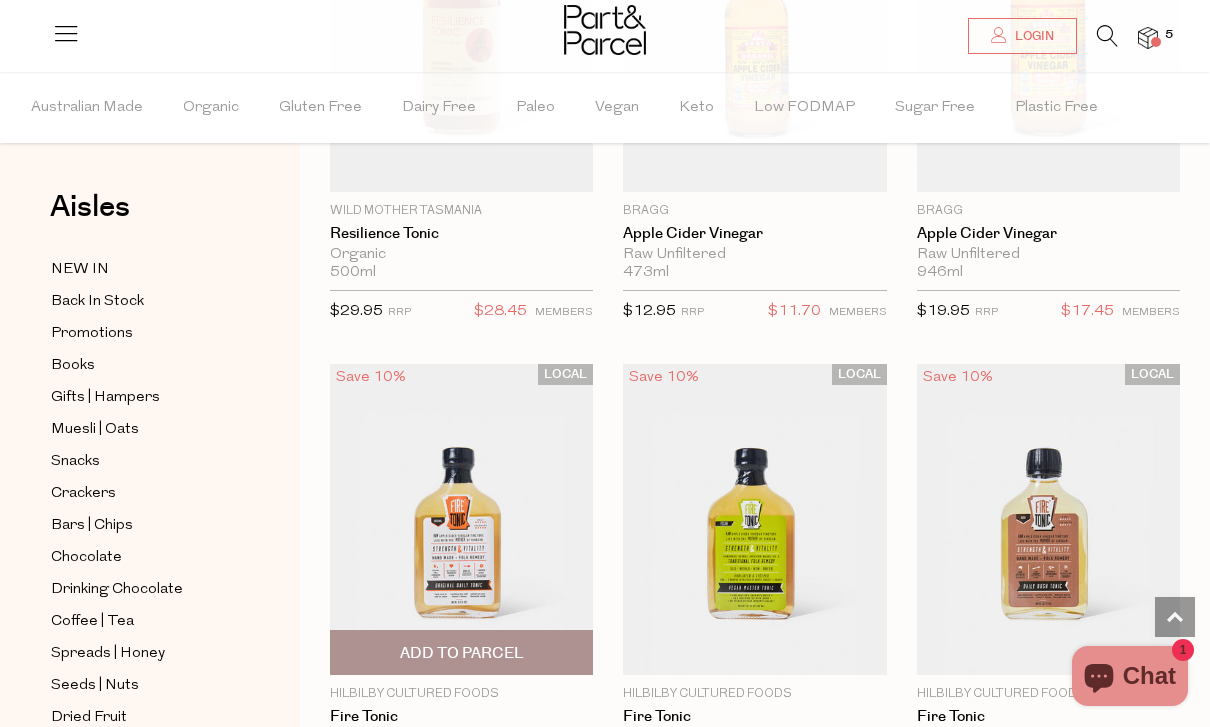 click on "Add To Parcel" at bounding box center (461, 652) 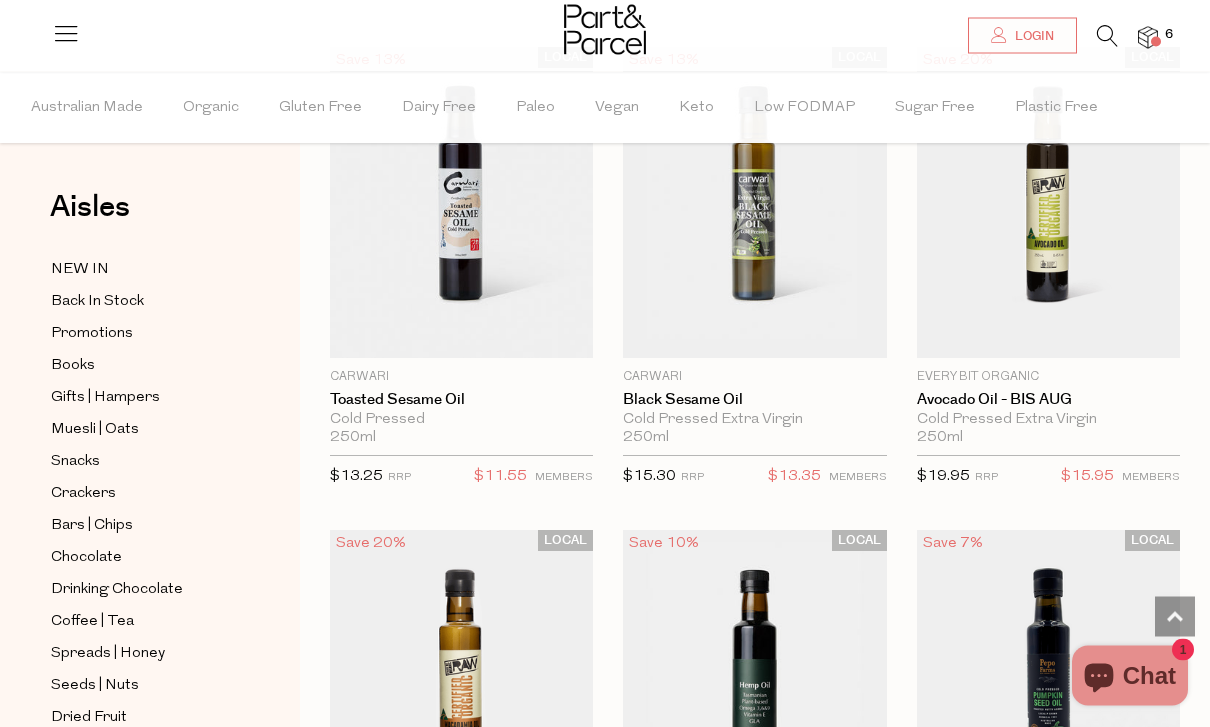 scroll, scrollTop: 1662, scrollLeft: 0, axis: vertical 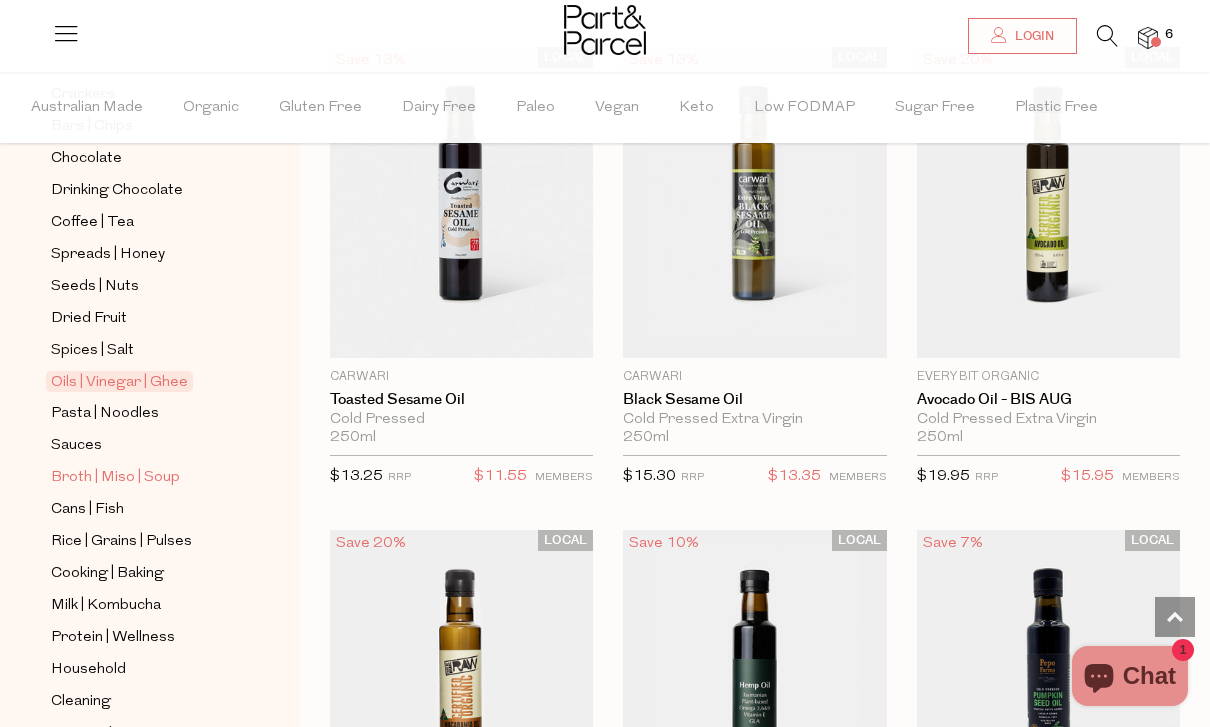 click on "Broth | Miso | Soup" at bounding box center (115, 478) 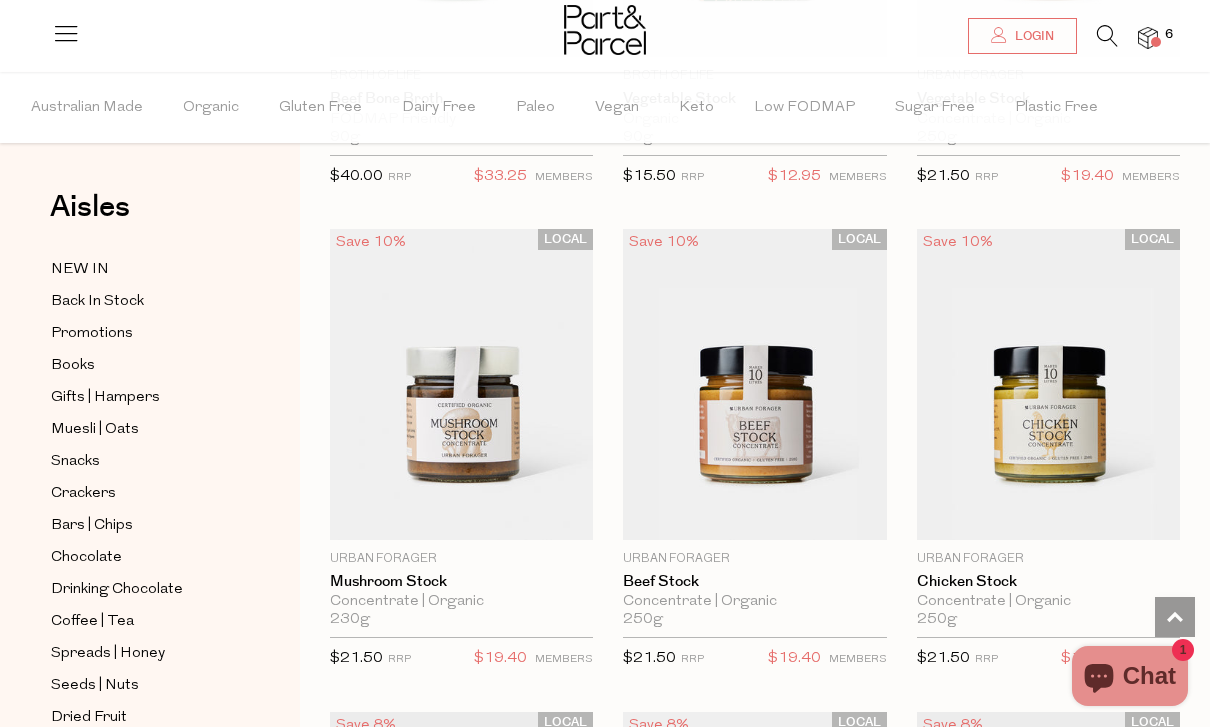 scroll, scrollTop: 2432, scrollLeft: 0, axis: vertical 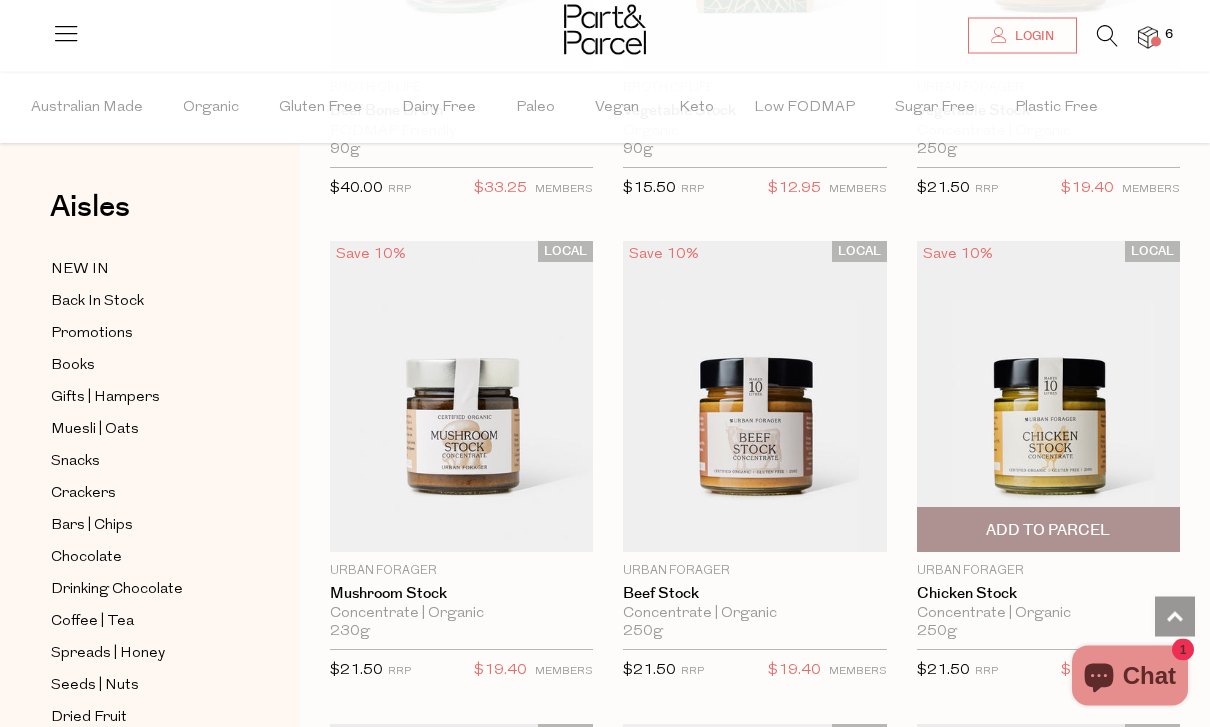 click at bounding box center (1048, 397) 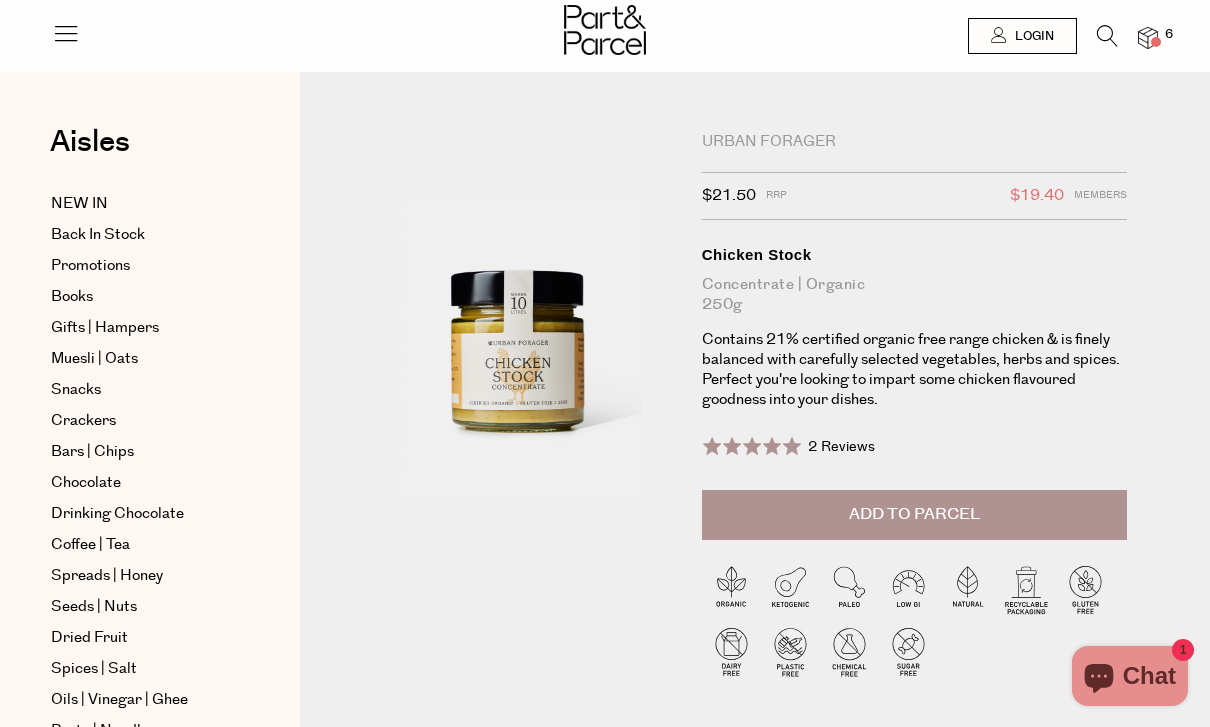 scroll, scrollTop: 0, scrollLeft: 0, axis: both 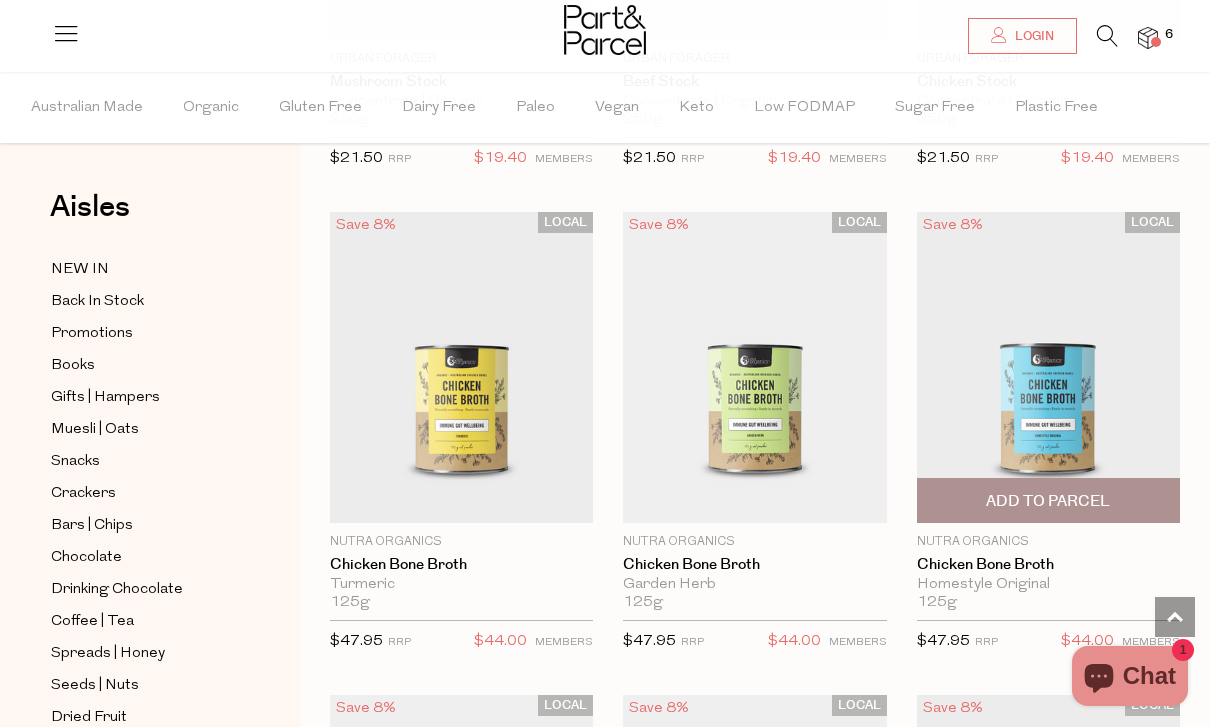 click at bounding box center (1048, 367) 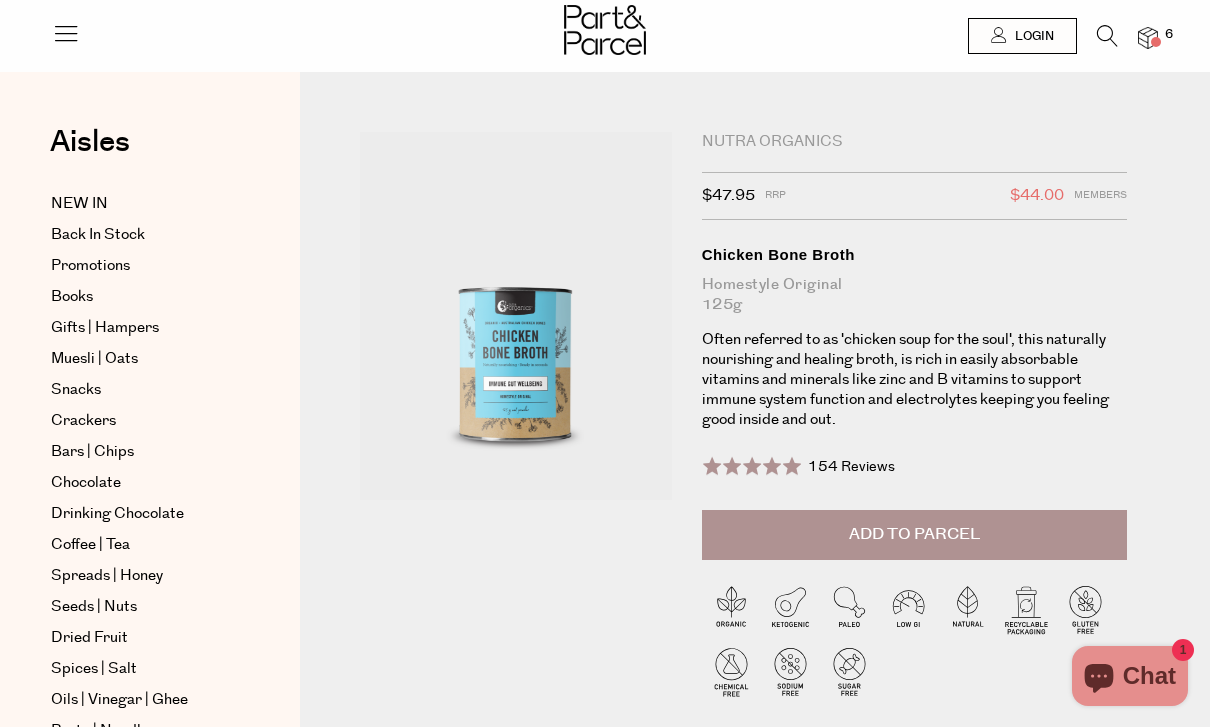 scroll, scrollTop: 0, scrollLeft: 0, axis: both 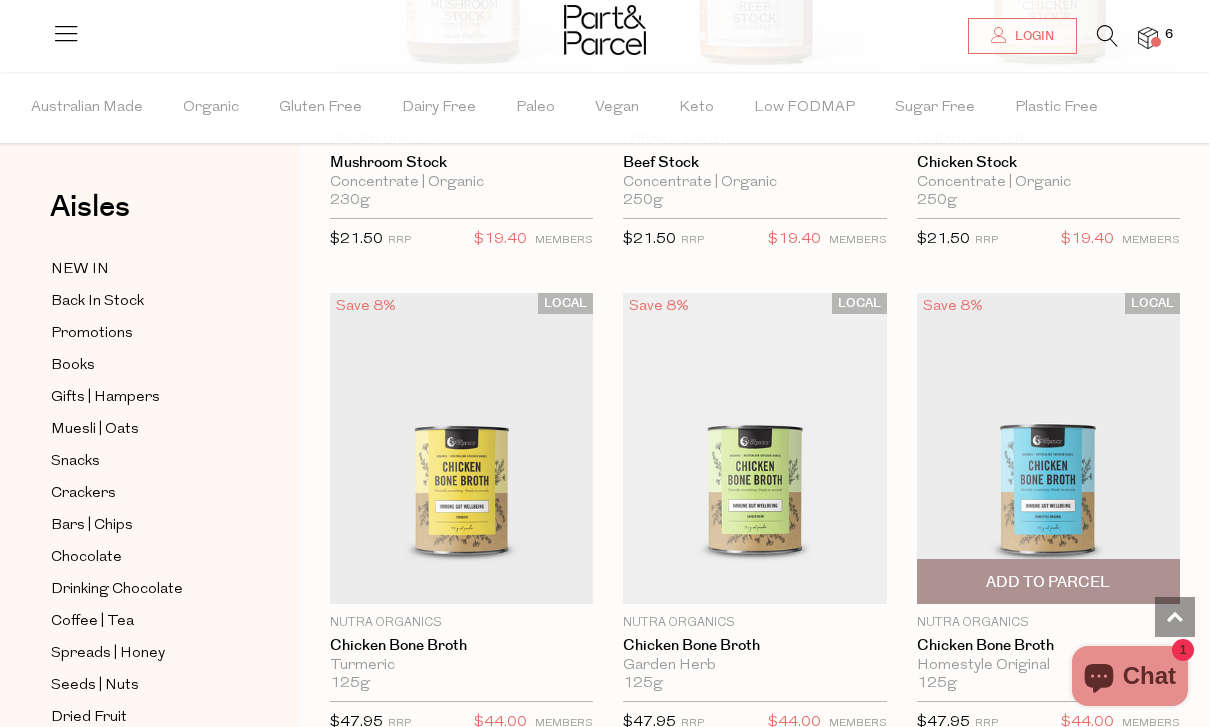 click on "Add To Parcel" at bounding box center [1048, 582] 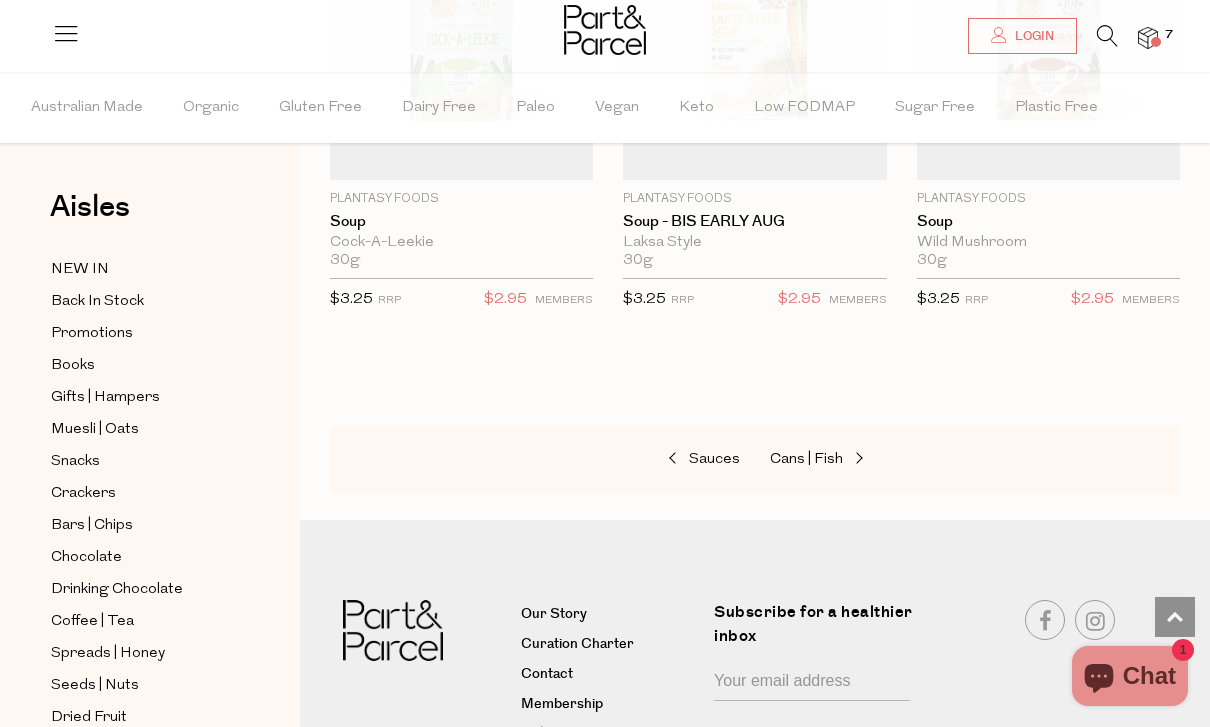 scroll, scrollTop: 5277, scrollLeft: 0, axis: vertical 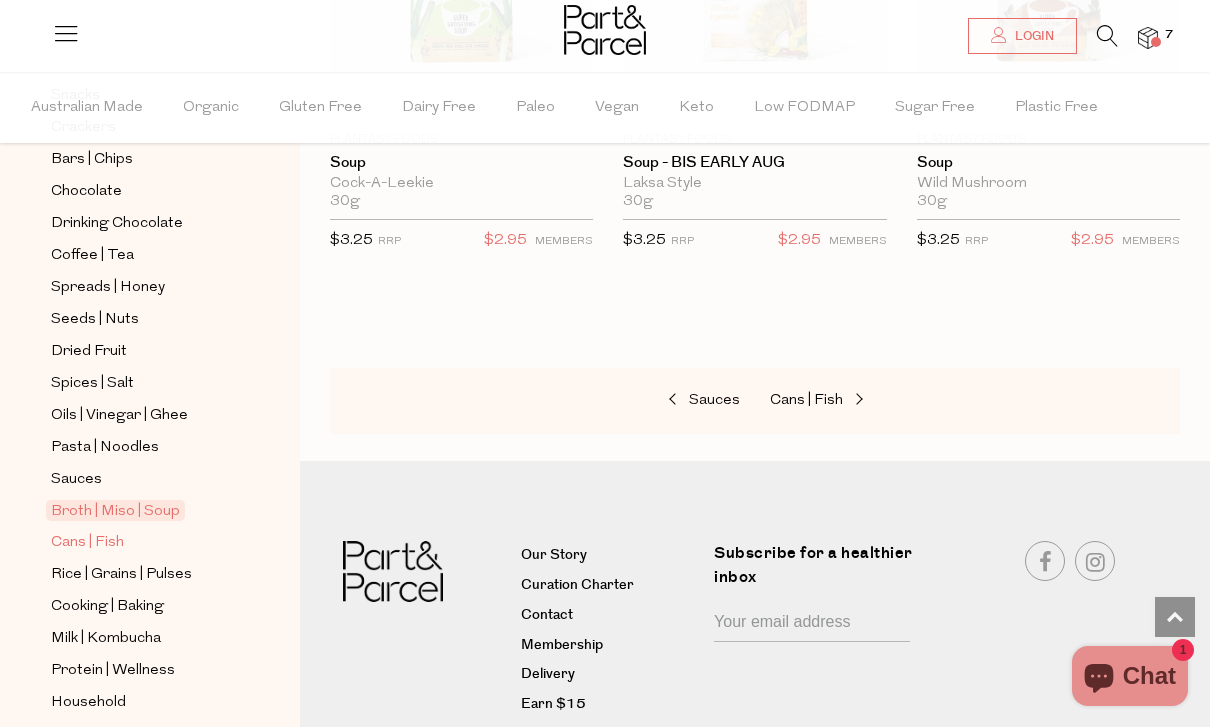 click on "Cans | Fish" at bounding box center [87, 543] 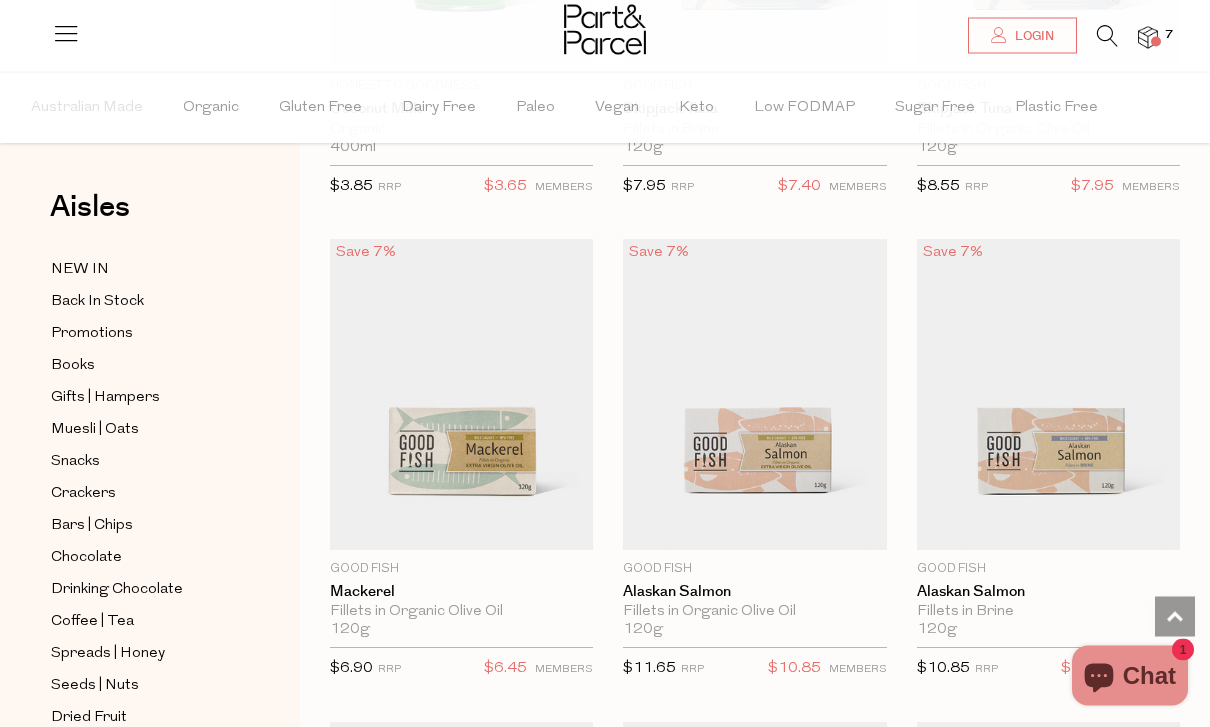 scroll, scrollTop: 2926, scrollLeft: 0, axis: vertical 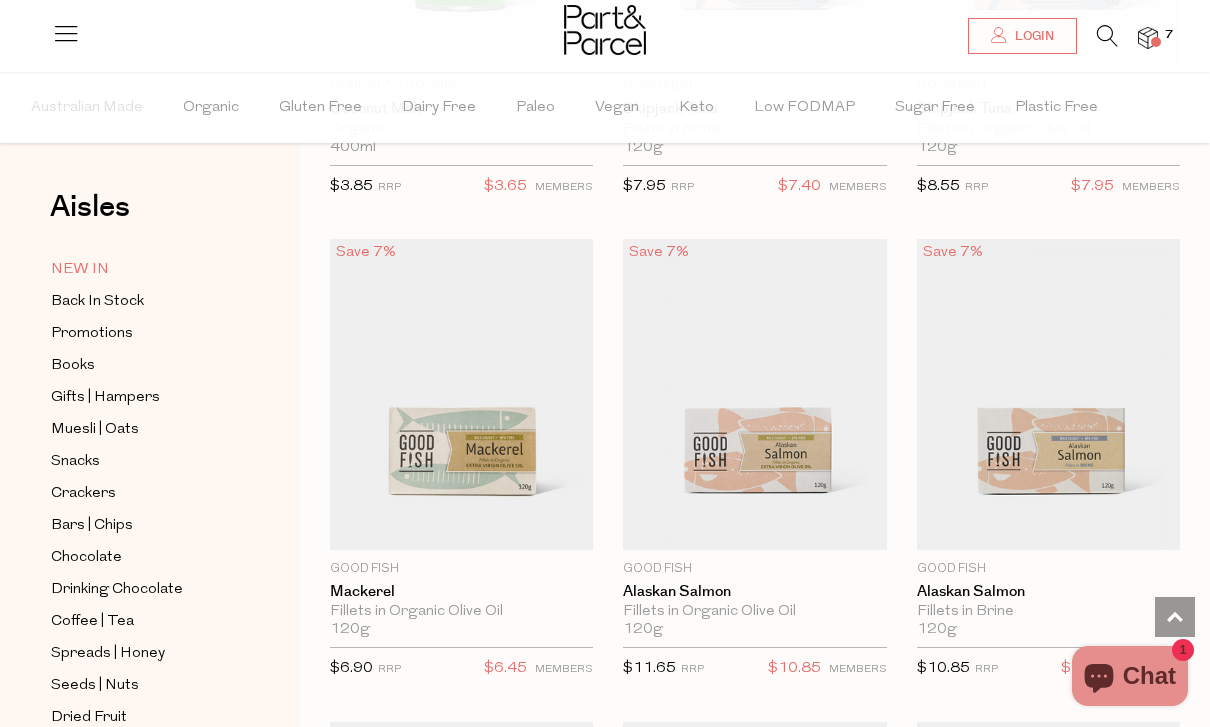 click on "NEW IN" at bounding box center [80, 270] 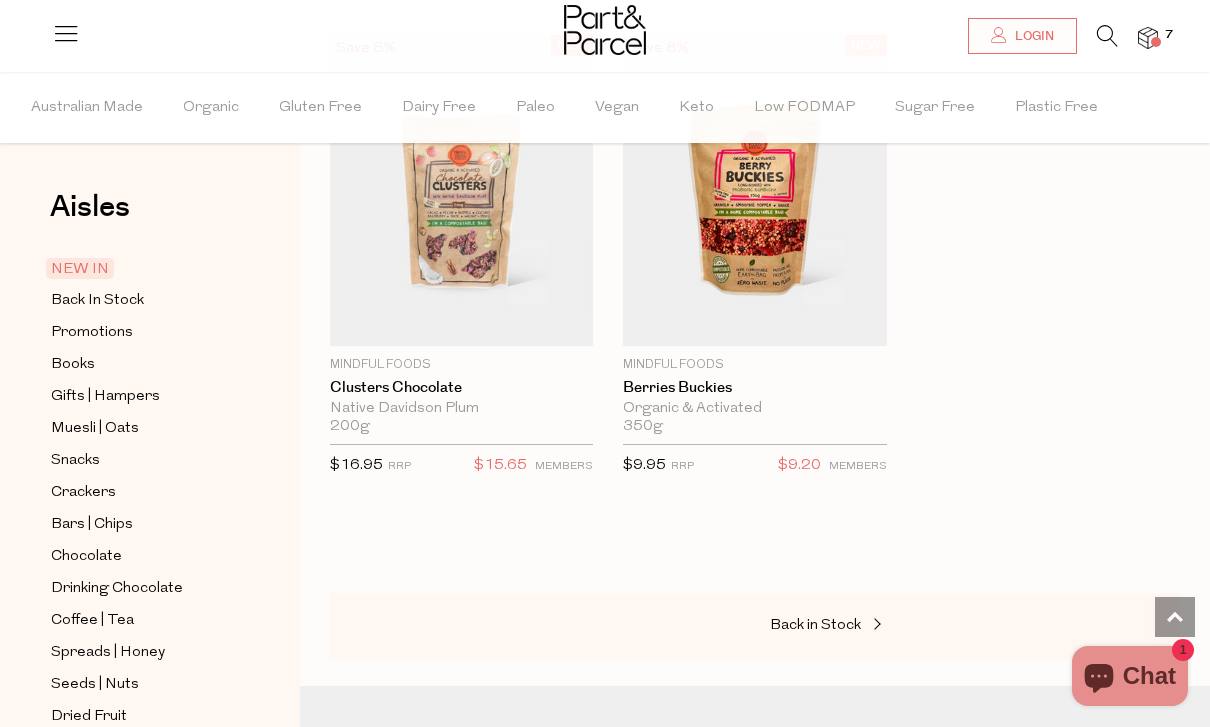 scroll, scrollTop: 4234, scrollLeft: 0, axis: vertical 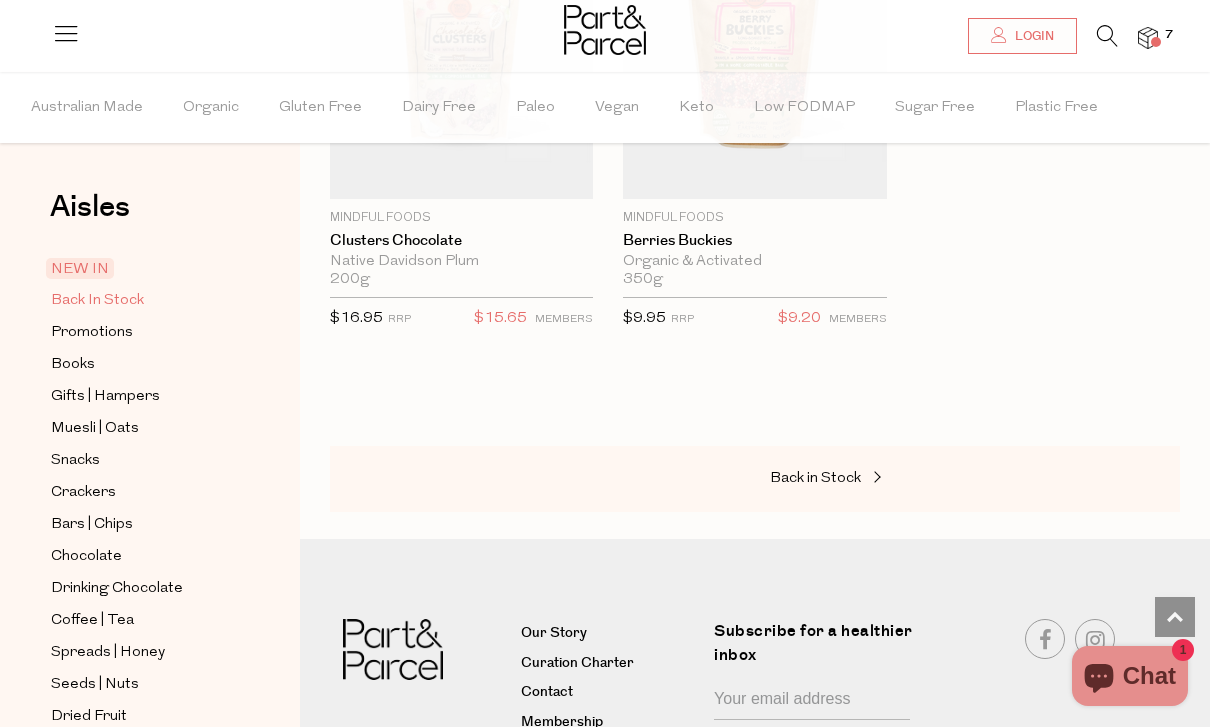 click on "Back In Stock" at bounding box center [97, 301] 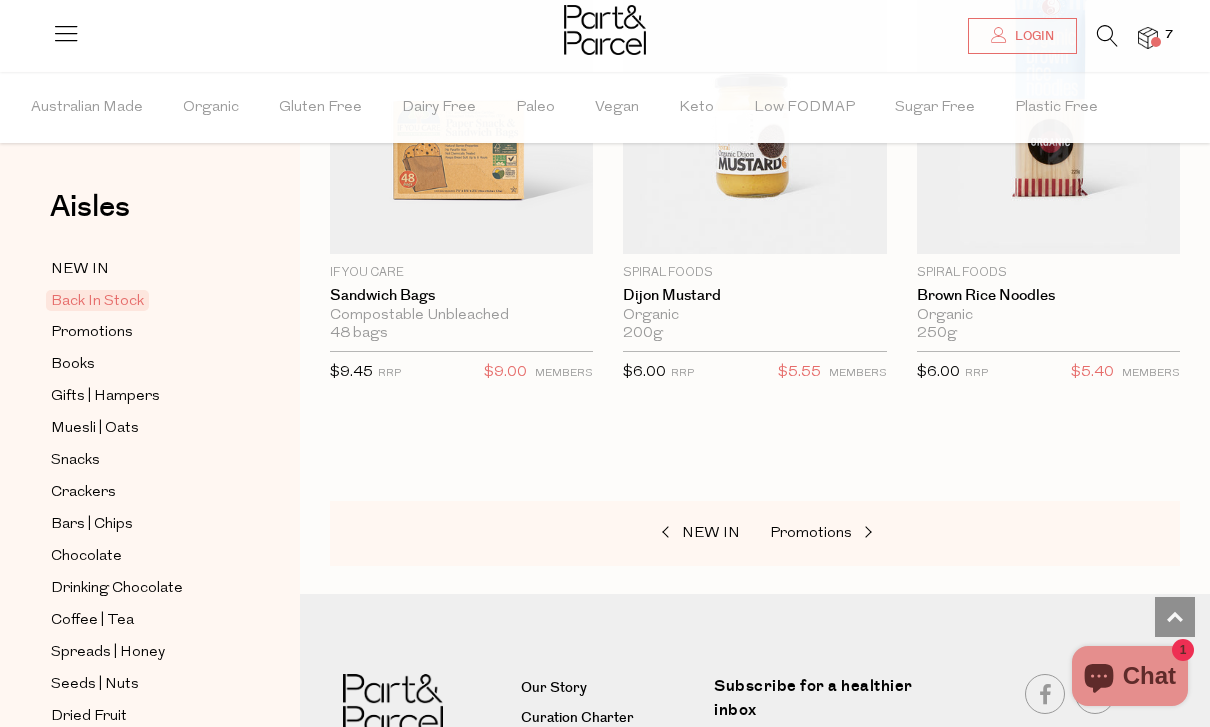 scroll, scrollTop: 1292, scrollLeft: 0, axis: vertical 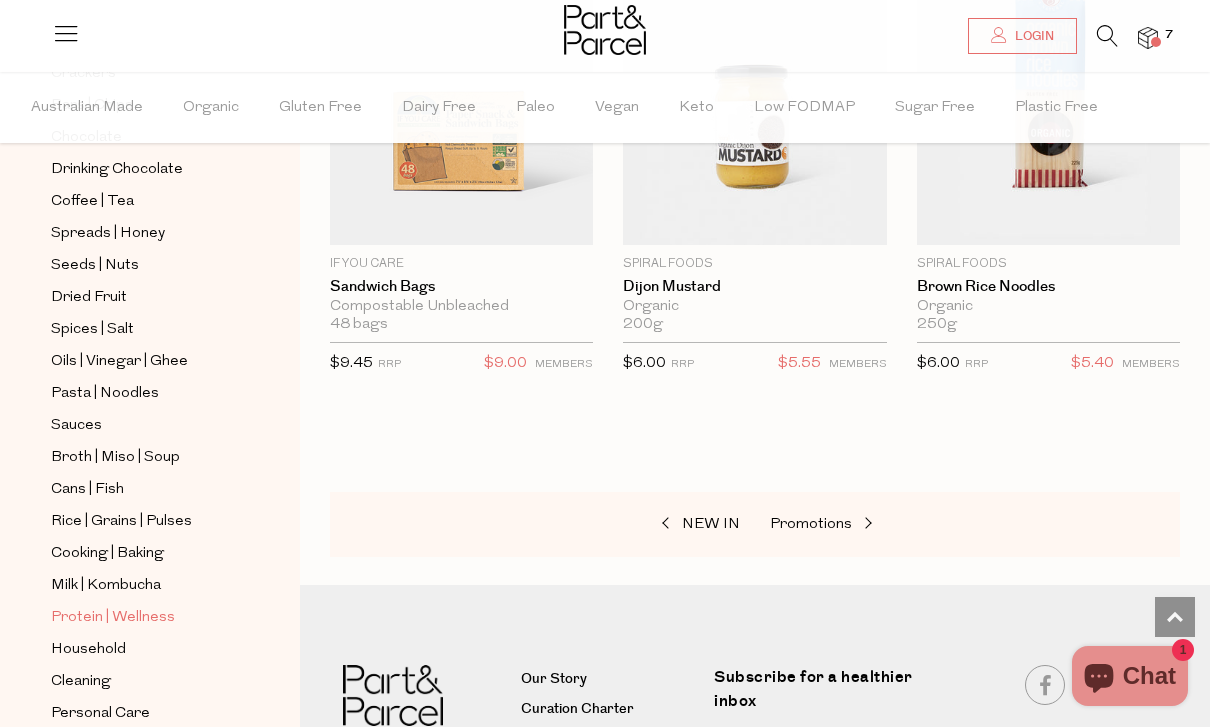 click on "Protein | Wellness" at bounding box center [113, 618] 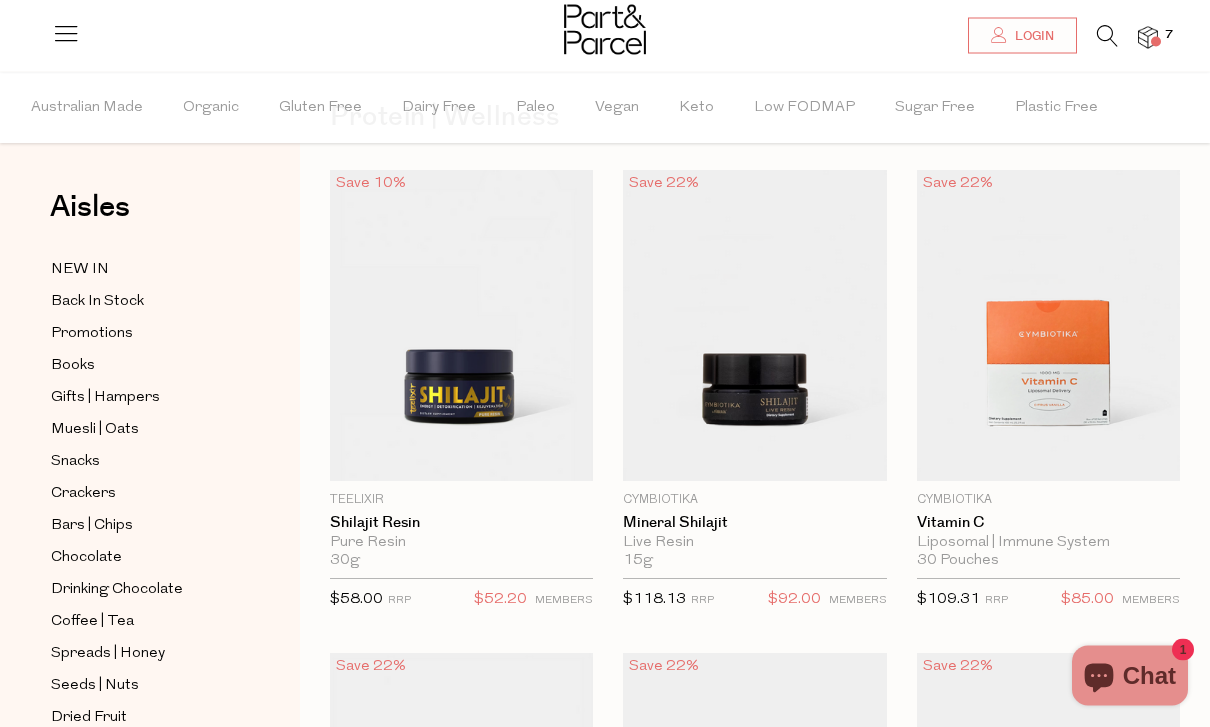 scroll, scrollTop: 91, scrollLeft: 0, axis: vertical 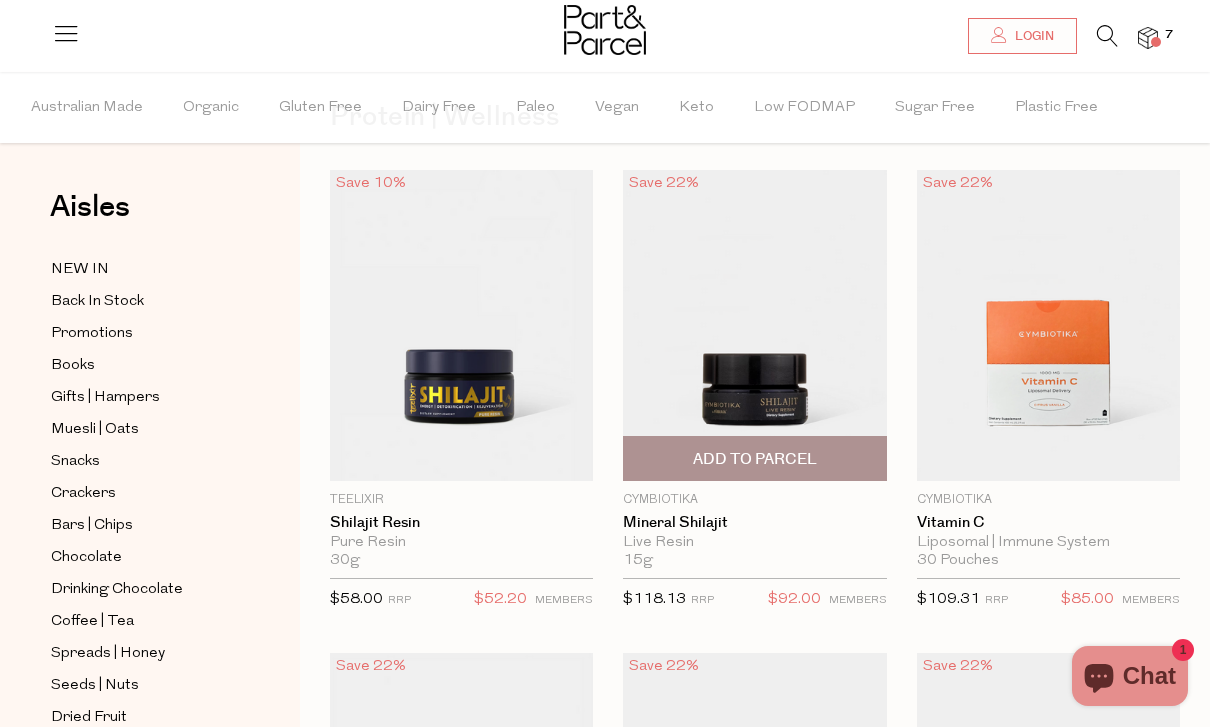 click on "Add To Parcel" at bounding box center (755, 459) 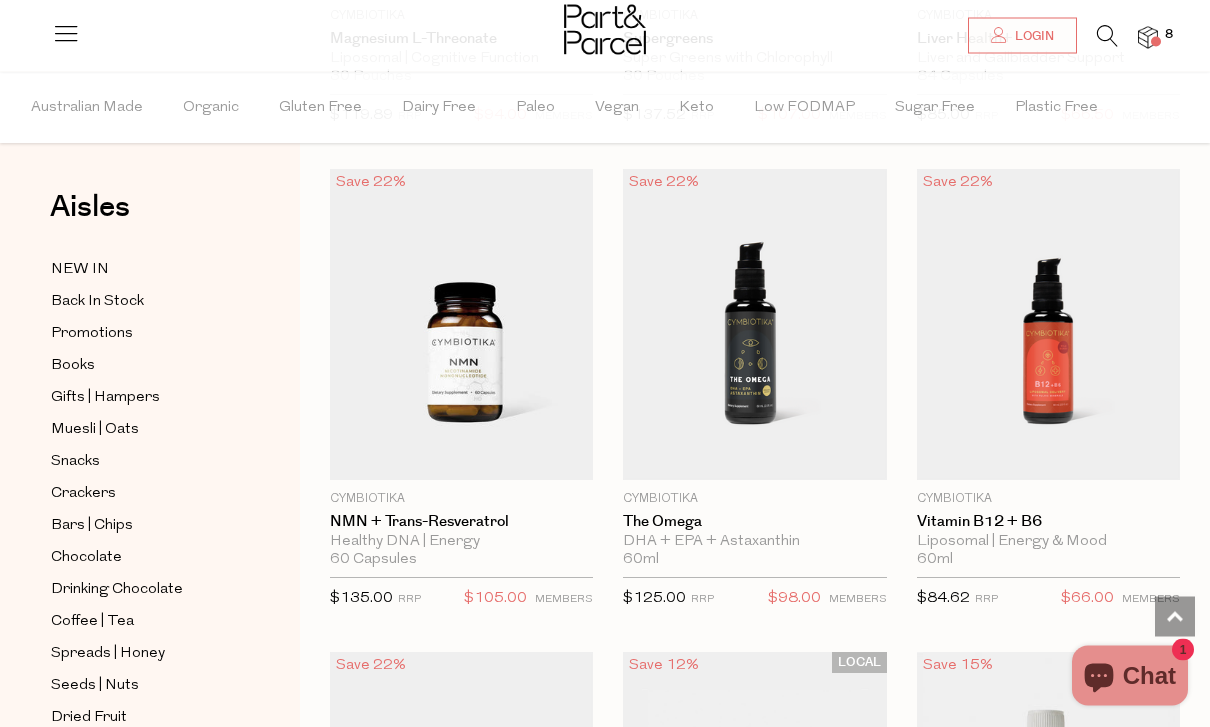 scroll, scrollTop: 1541, scrollLeft: 0, axis: vertical 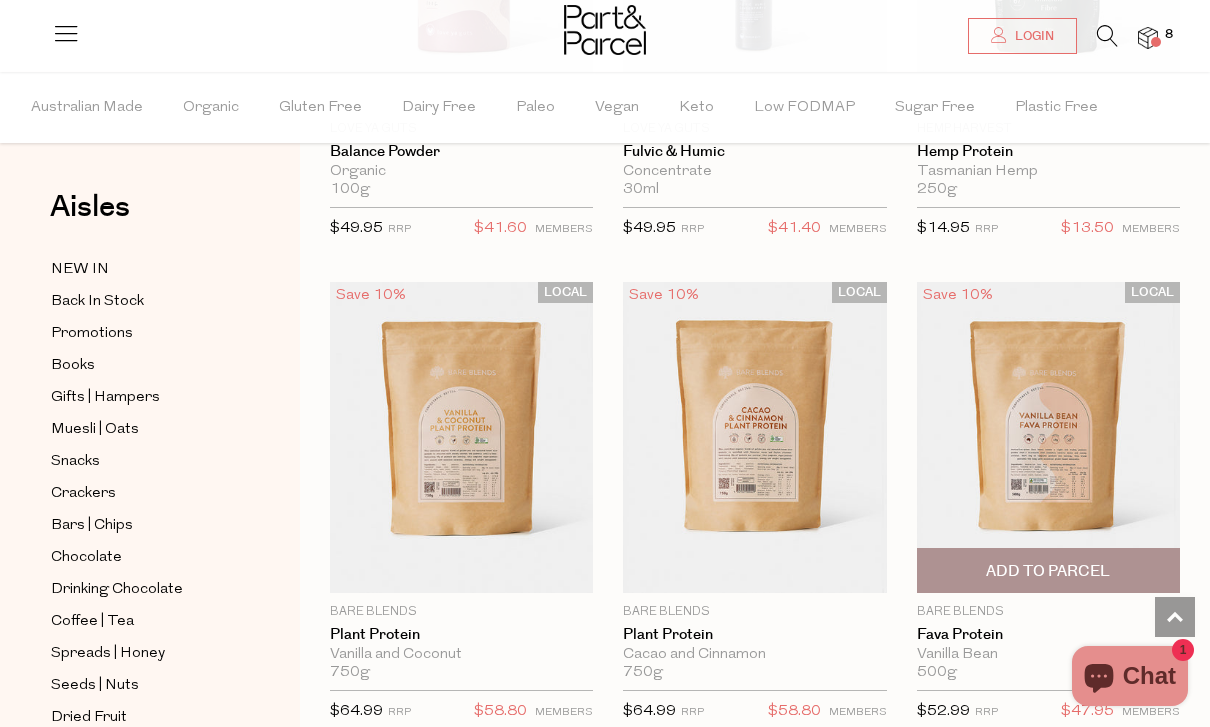 click at bounding box center [1048, 437] 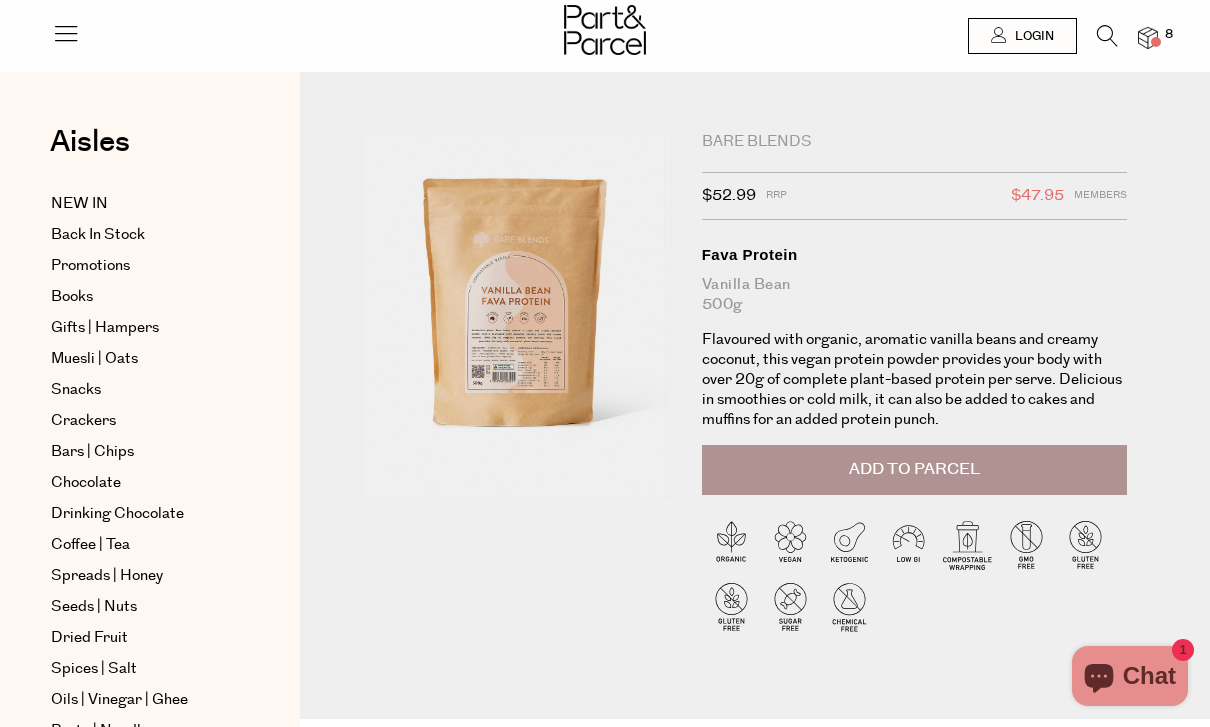 scroll, scrollTop: 0, scrollLeft: 0, axis: both 